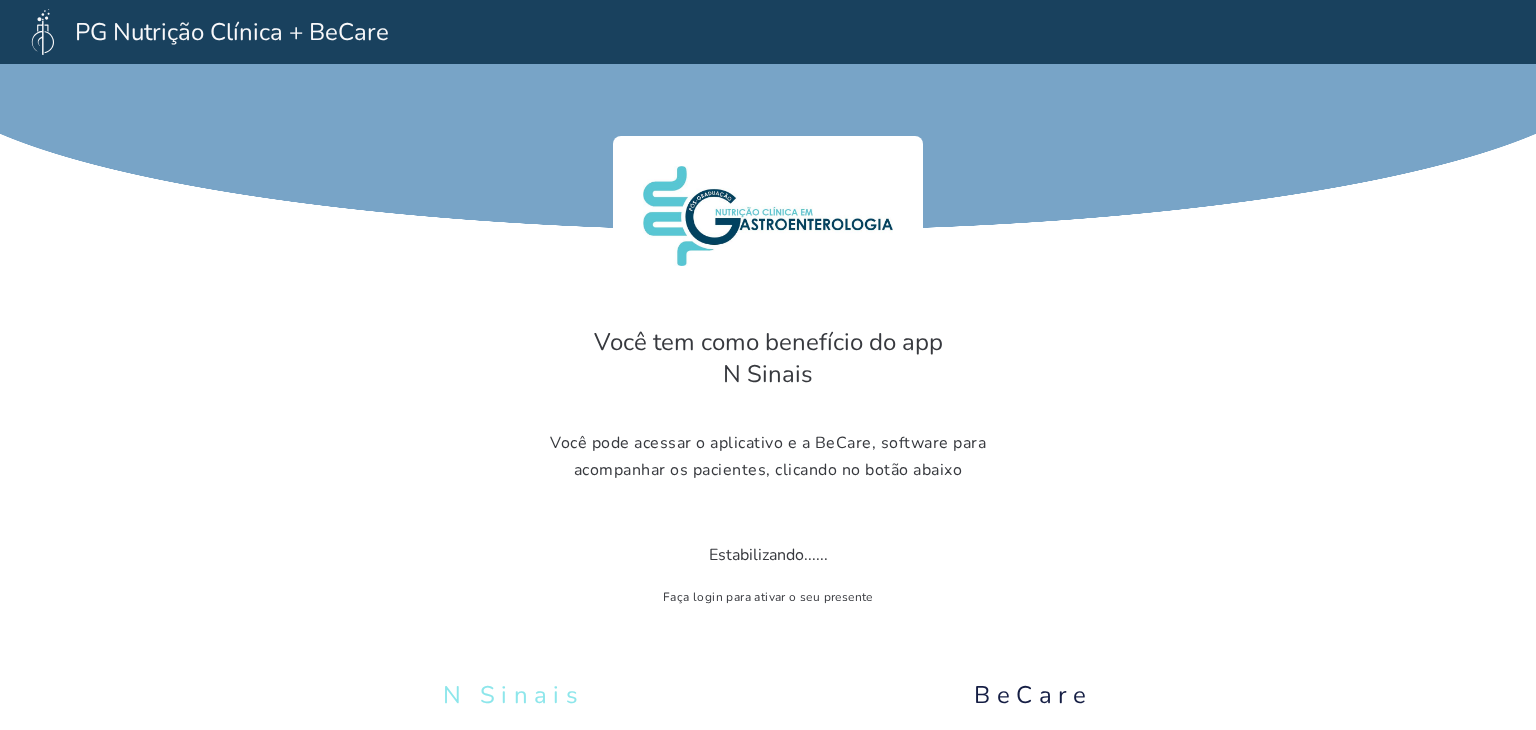 scroll, scrollTop: 0, scrollLeft: 0, axis: both 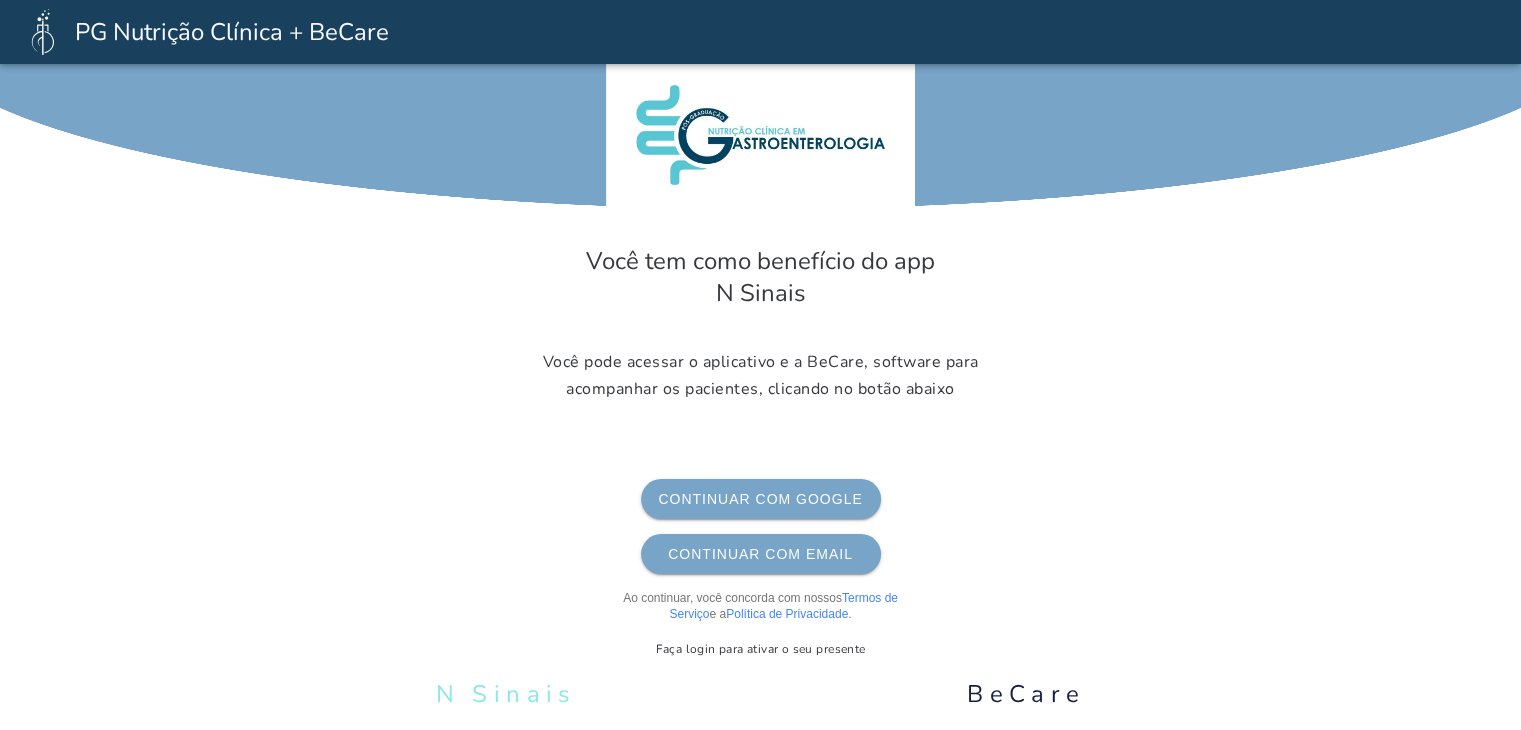 click on "Continuar com Google" 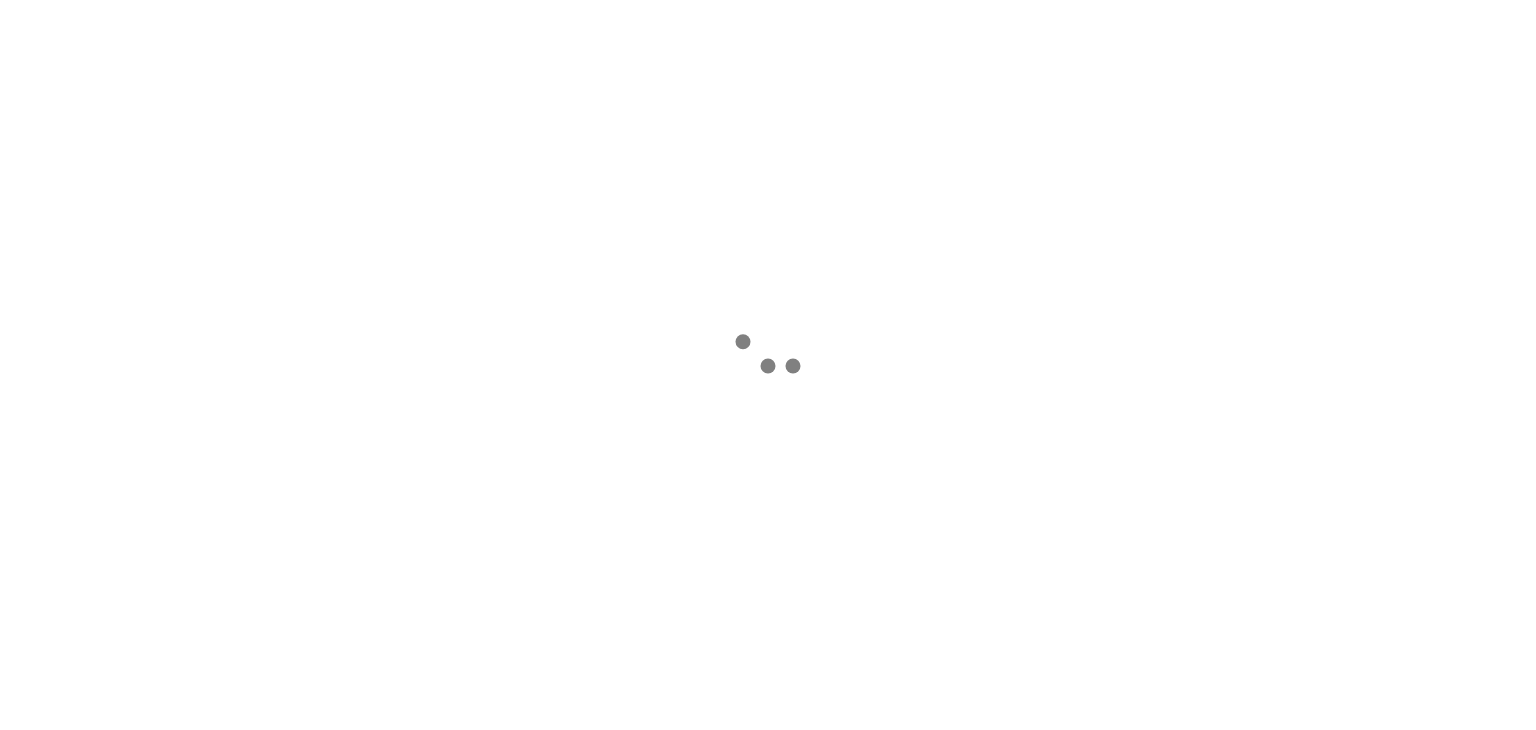 scroll, scrollTop: 0, scrollLeft: 0, axis: both 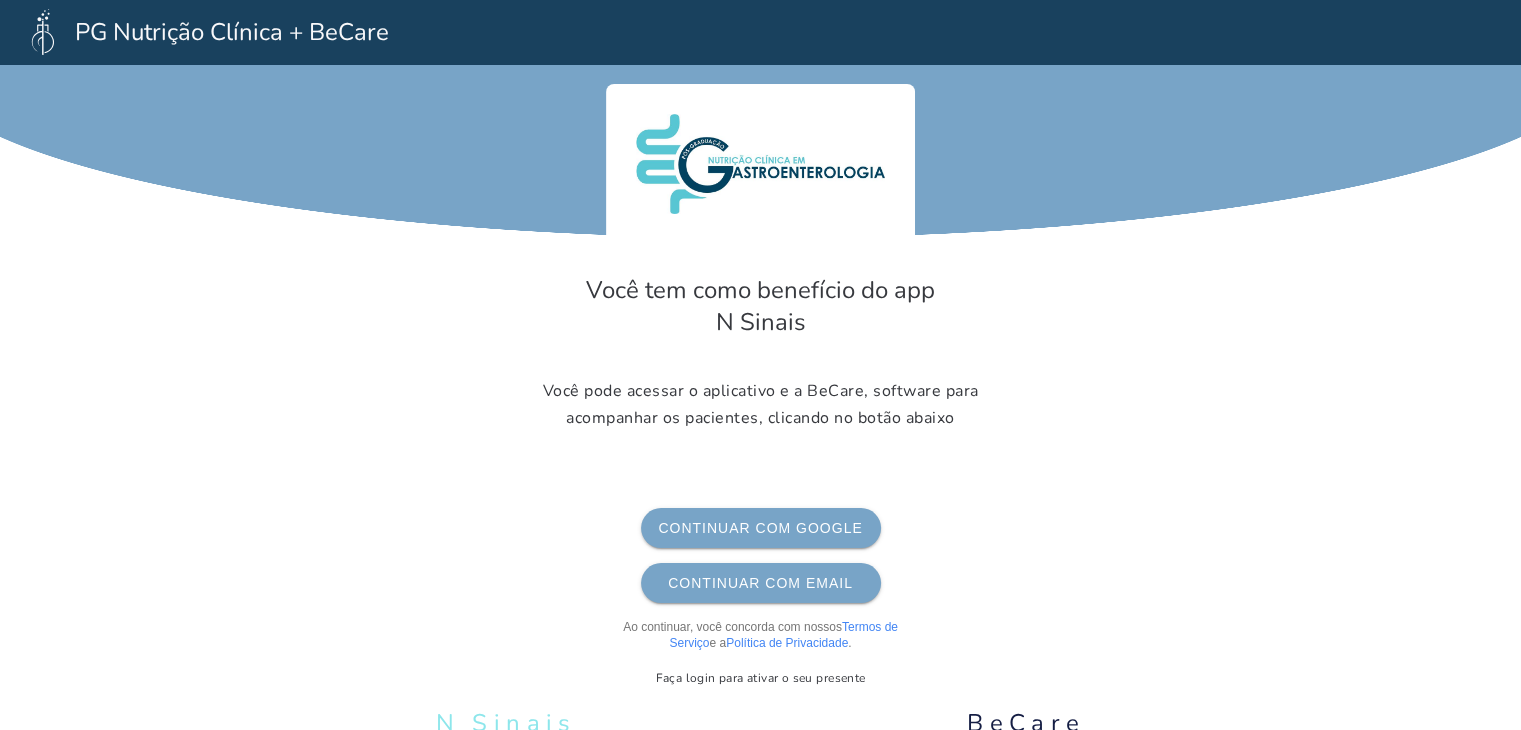 click on "Continuar com Email" 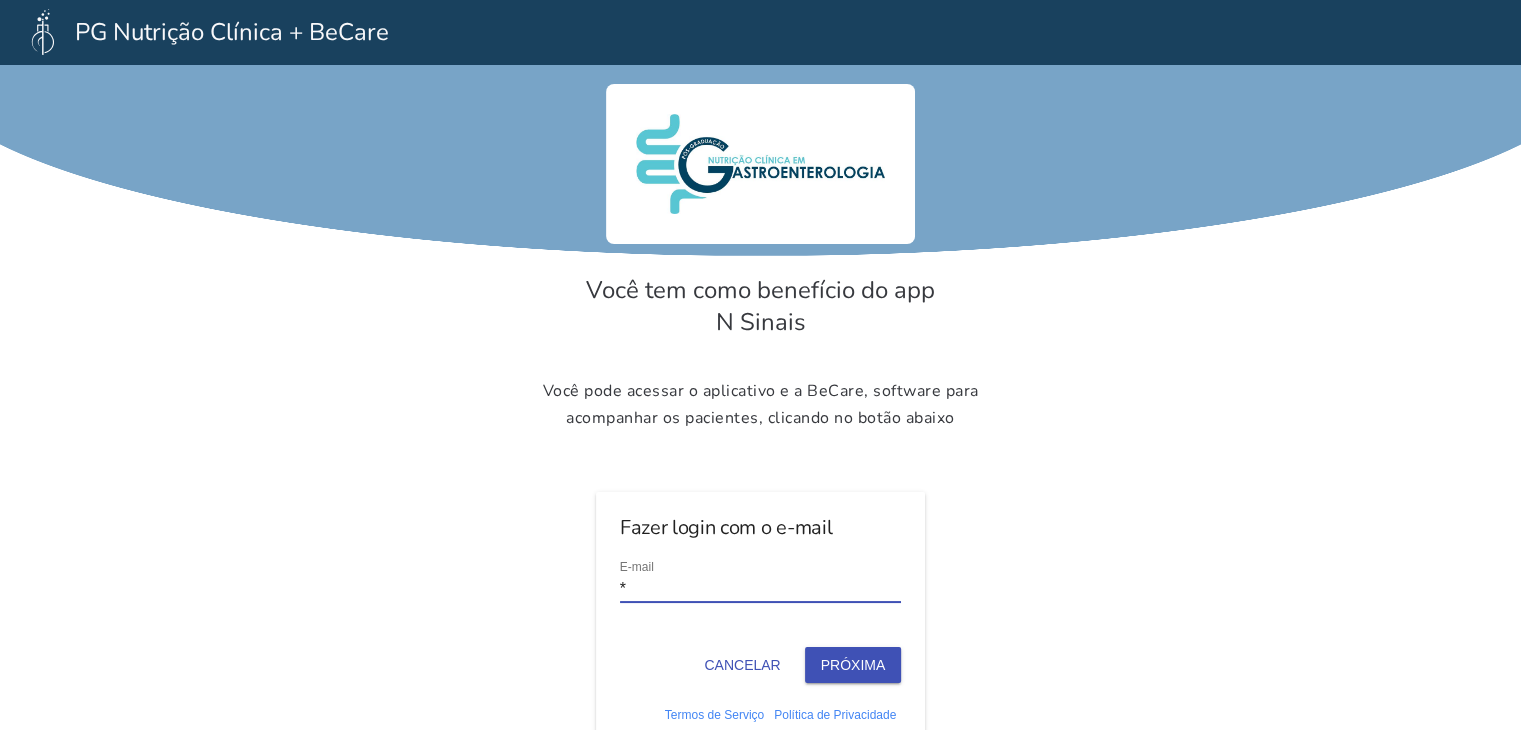 type on "**********" 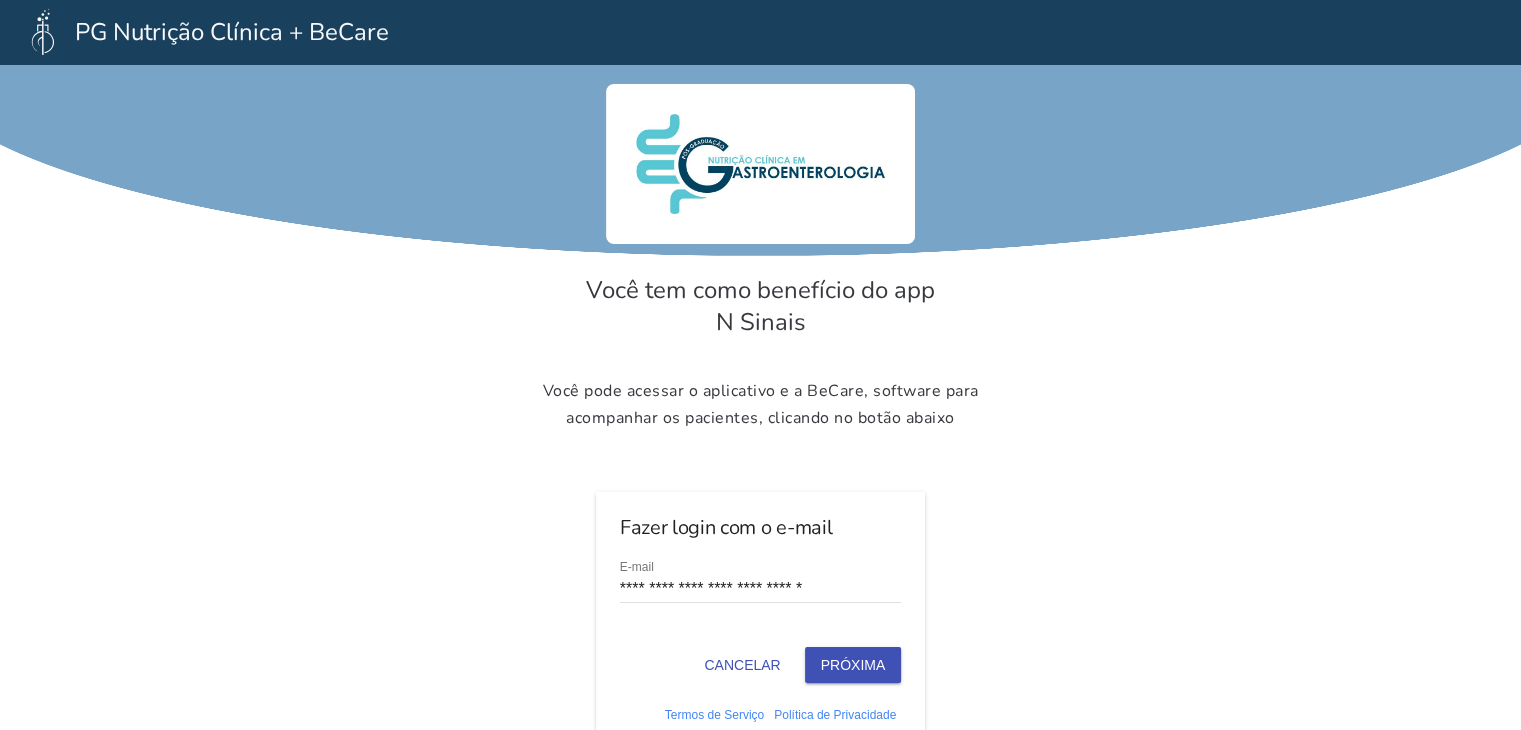click on "Próxima" 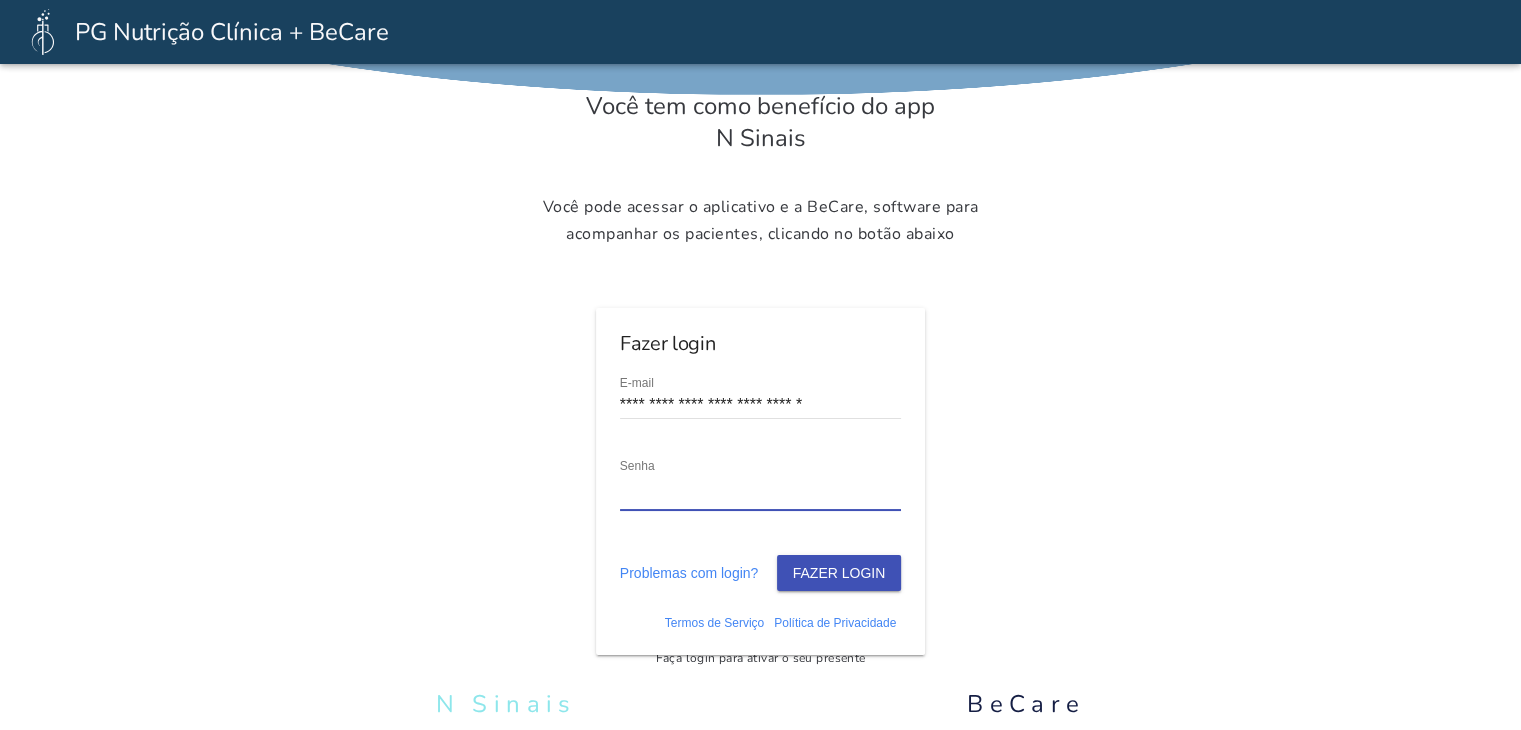 scroll, scrollTop: 185, scrollLeft: 0, axis: vertical 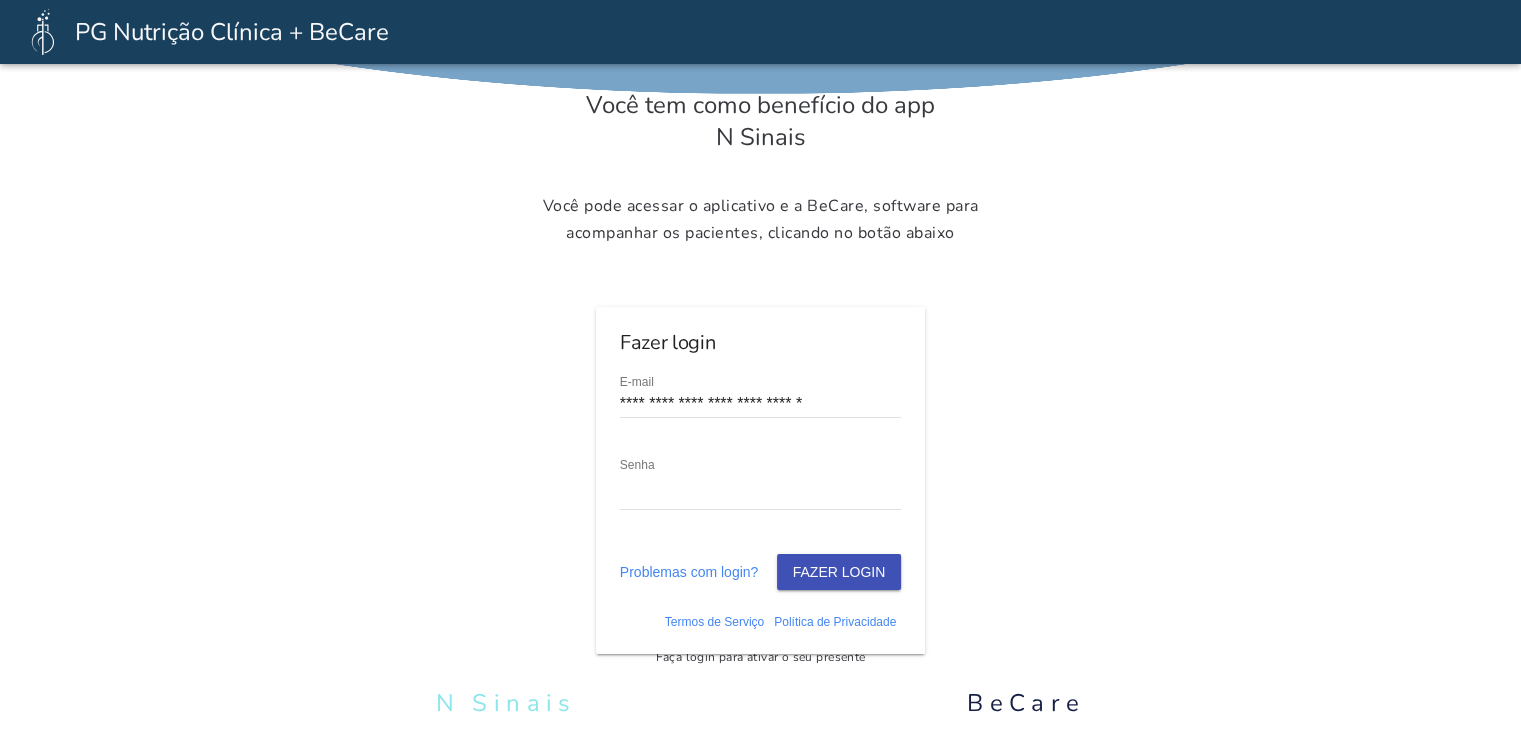click on "Fazer login" 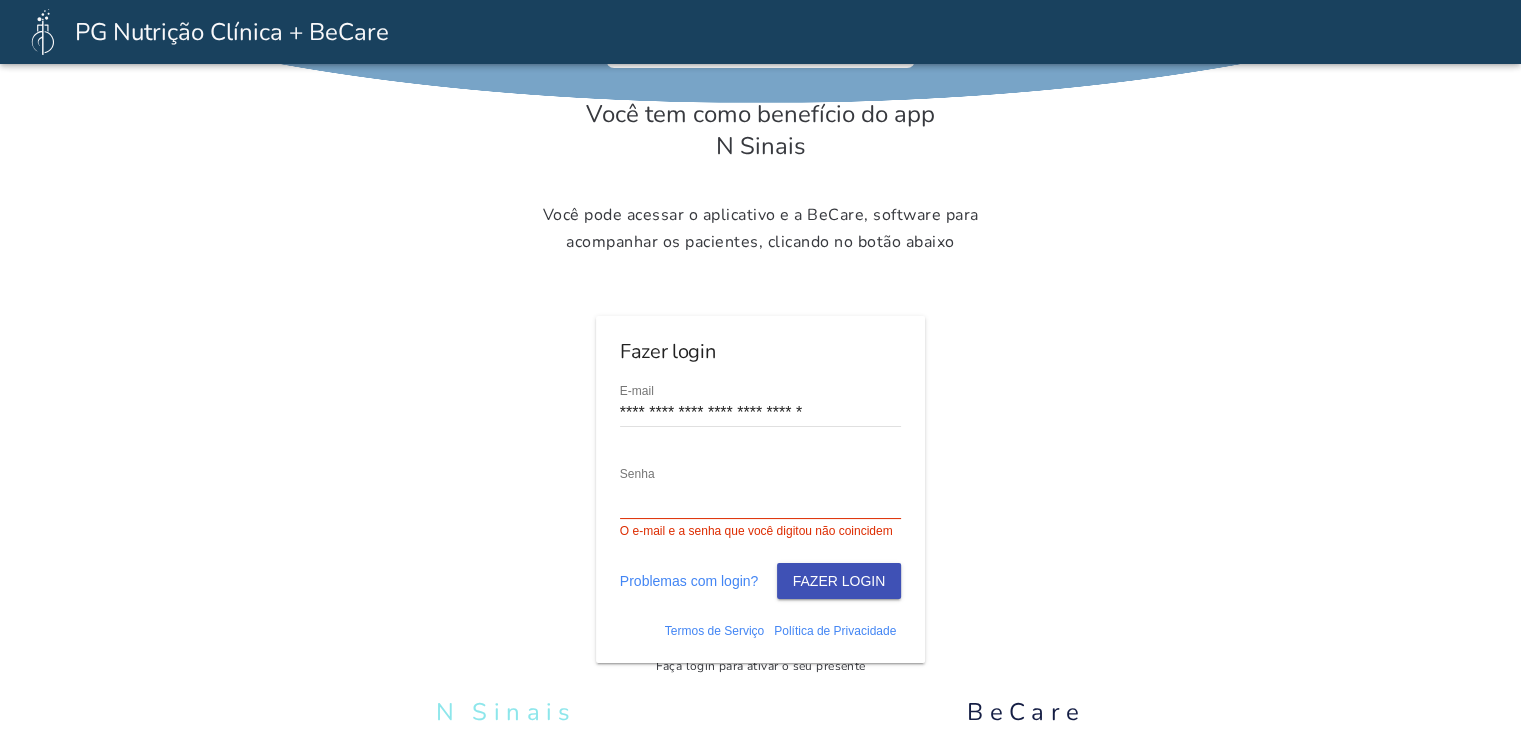 scroll, scrollTop: 185, scrollLeft: 0, axis: vertical 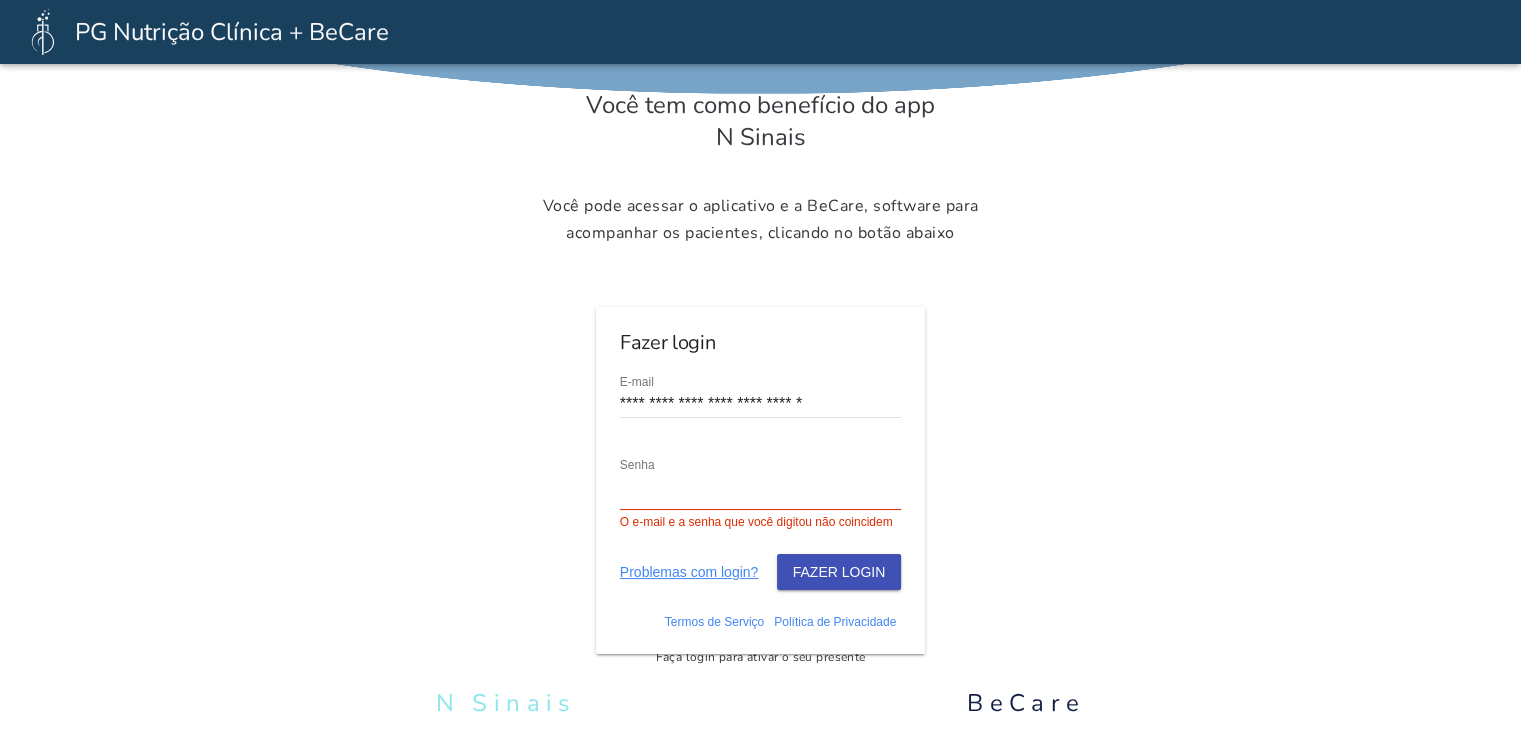 click on "Problemas com login?" 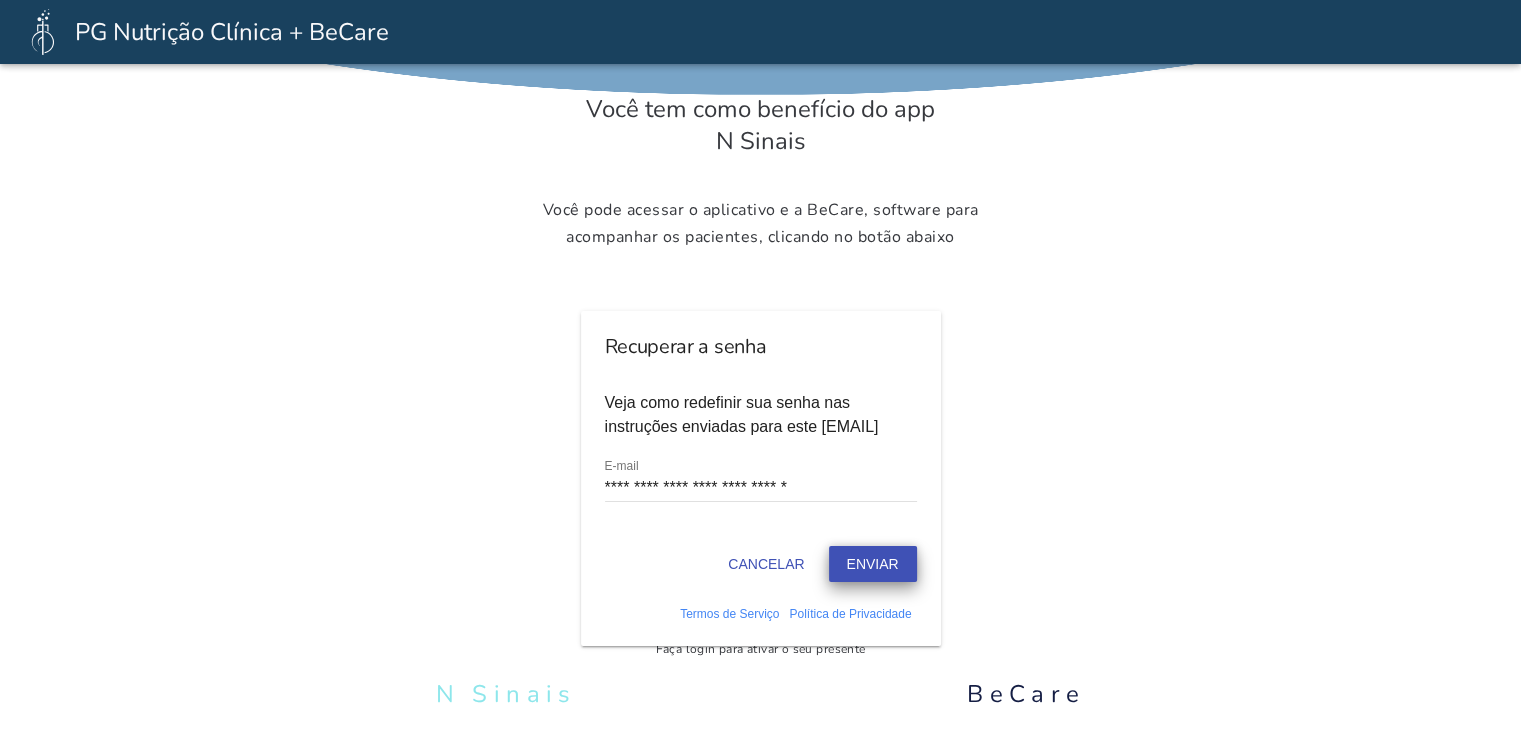 click on "Enviar" 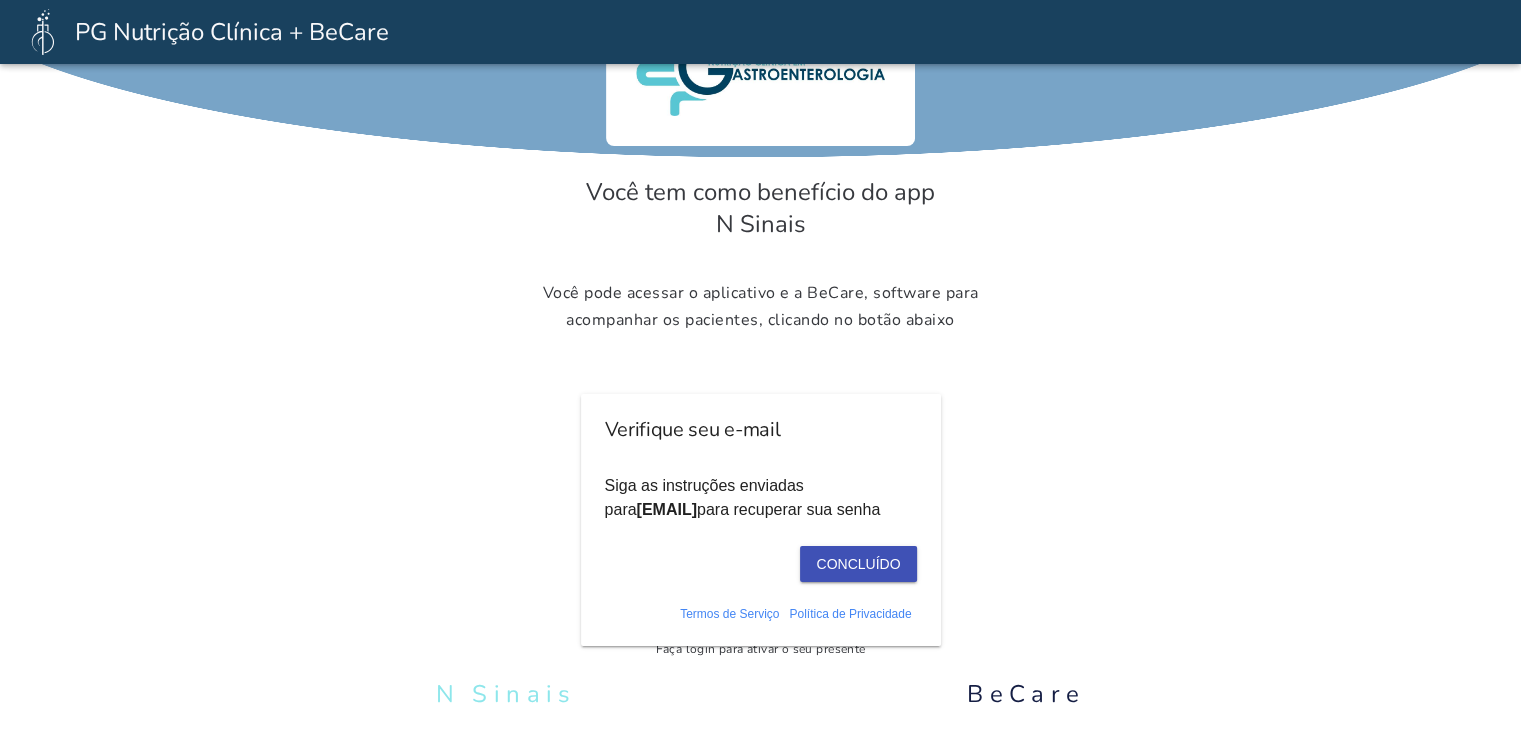 scroll, scrollTop: 123, scrollLeft: 0, axis: vertical 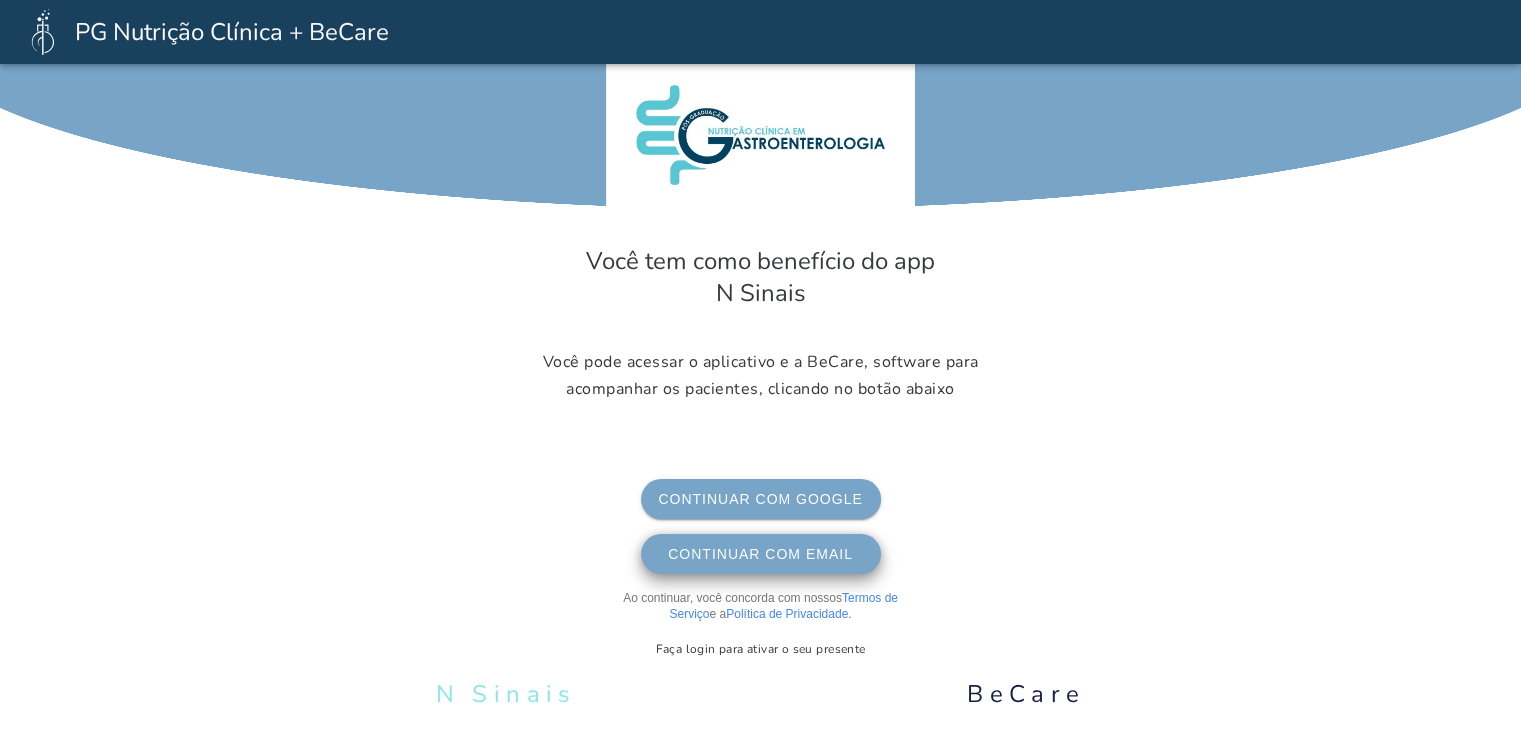 click on "Continuar com Email E-mail" 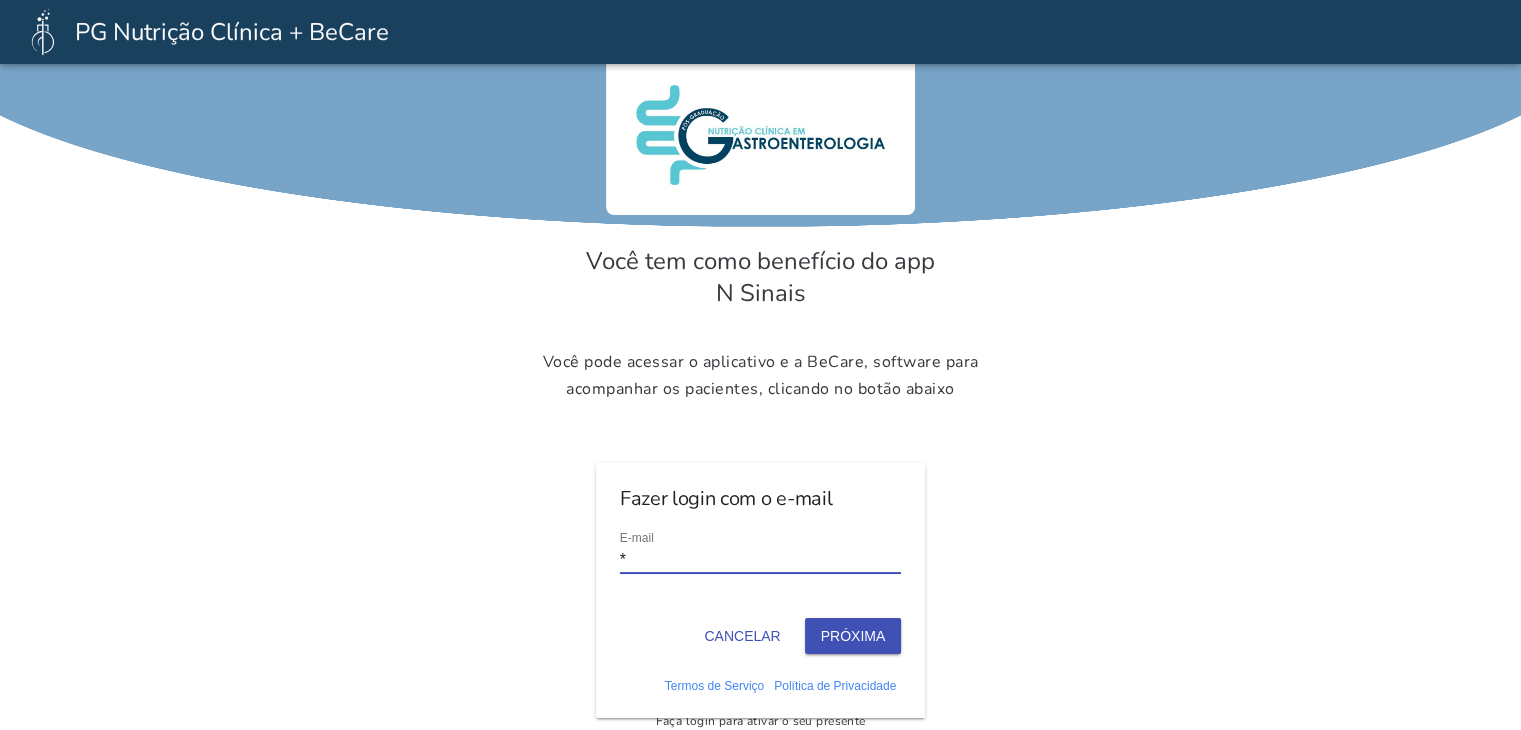 type on "**********" 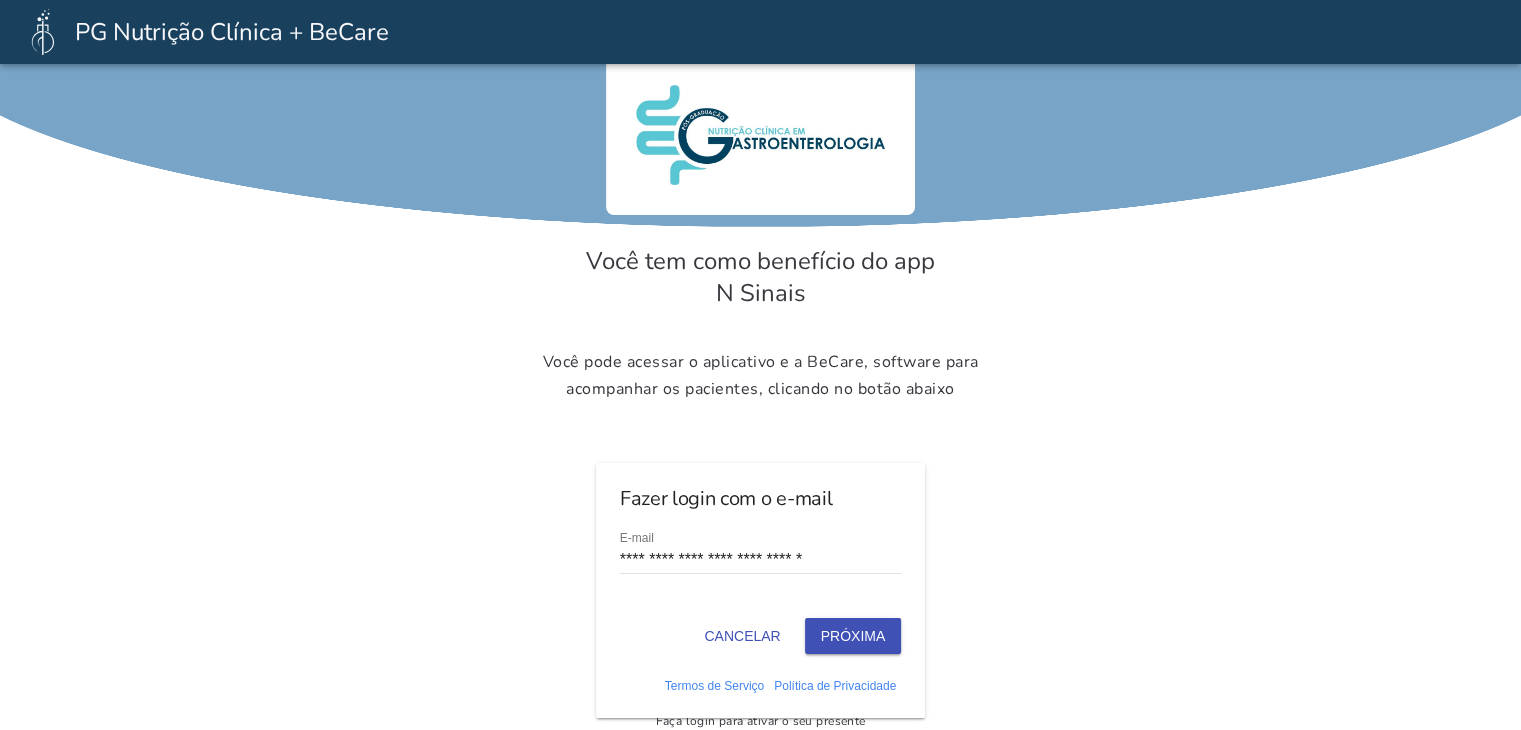 click on "Próxima" 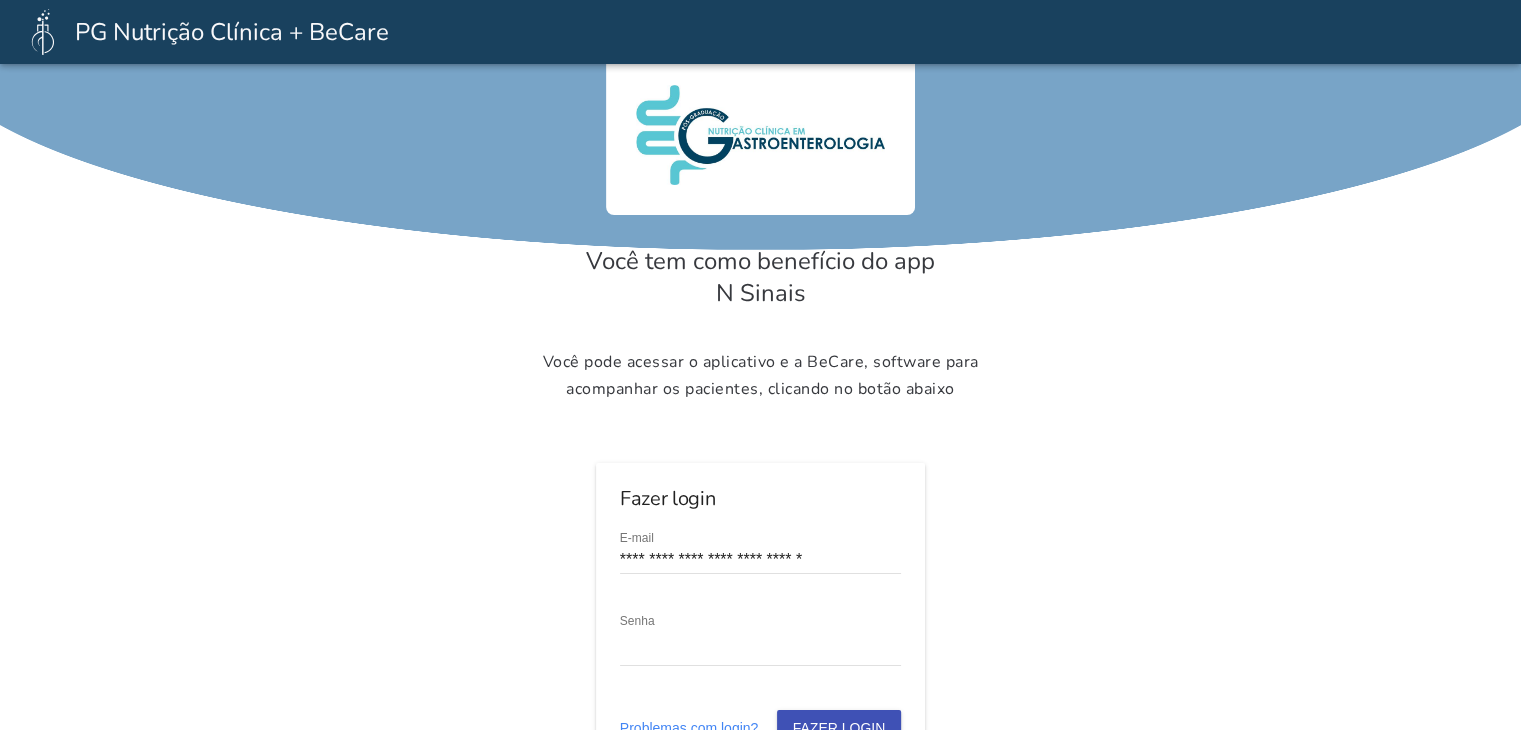 click on "Fazer login" 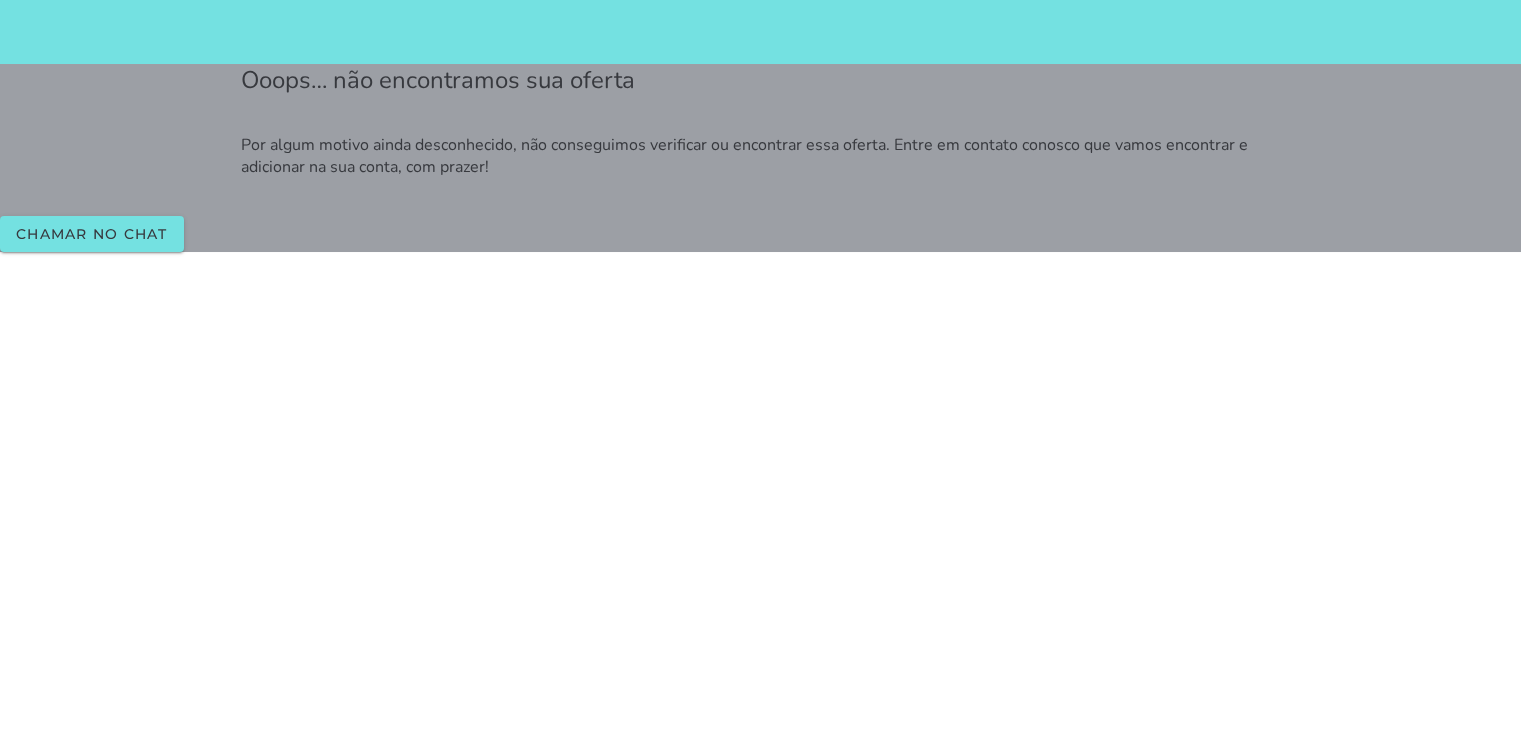 scroll, scrollTop: 0, scrollLeft: 0, axis: both 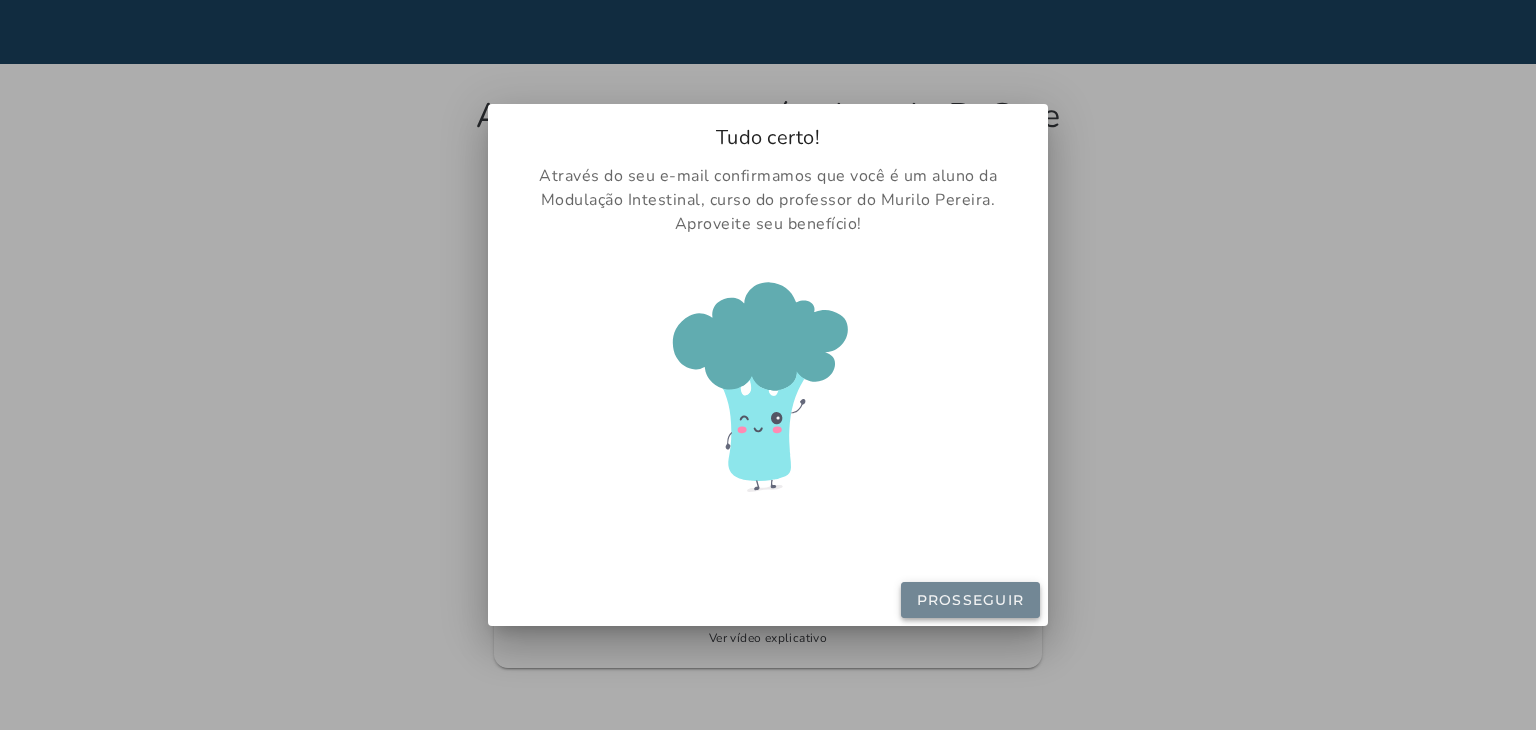 click on "Prosseguir" at bounding box center (0, 0) 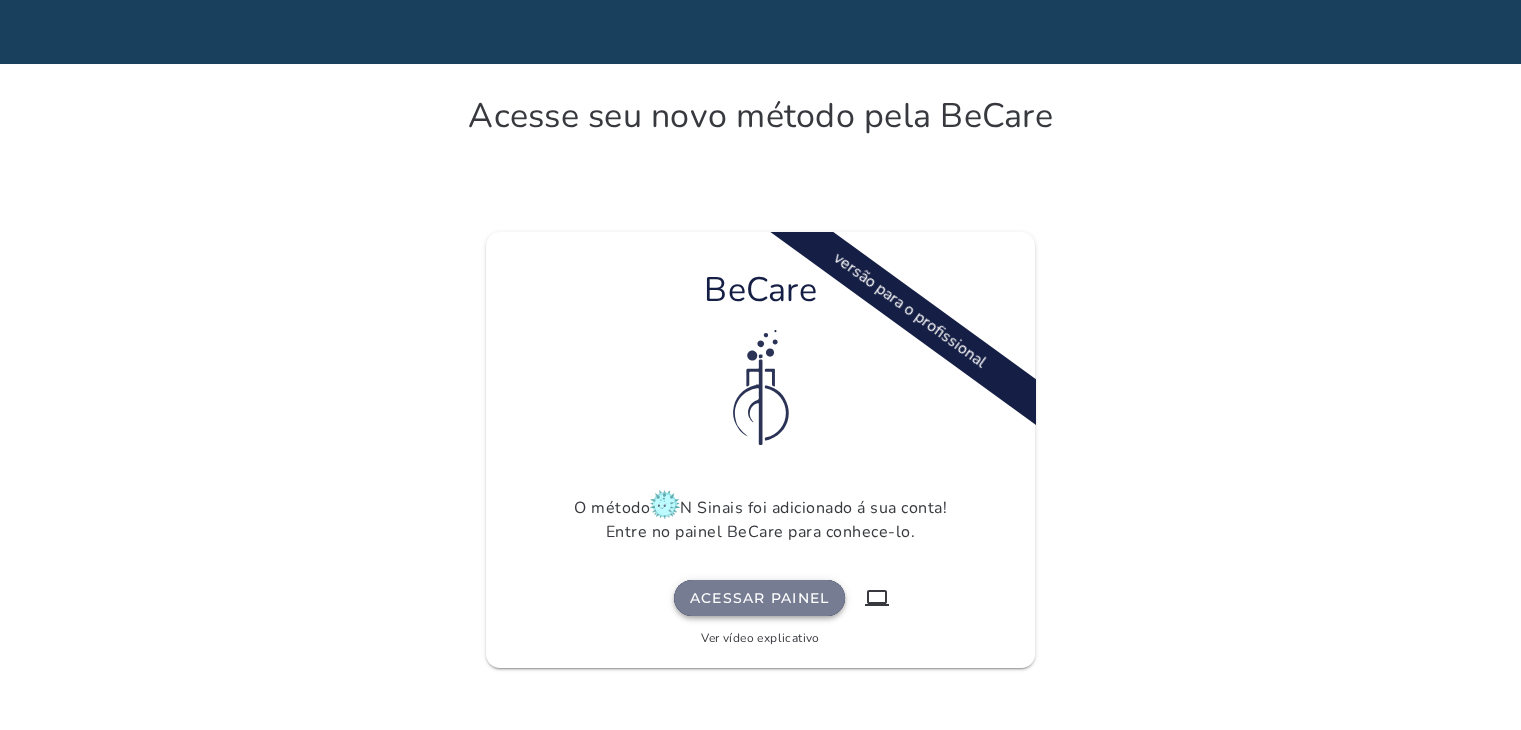 click on "Acessar painel" at bounding box center (0, 0) 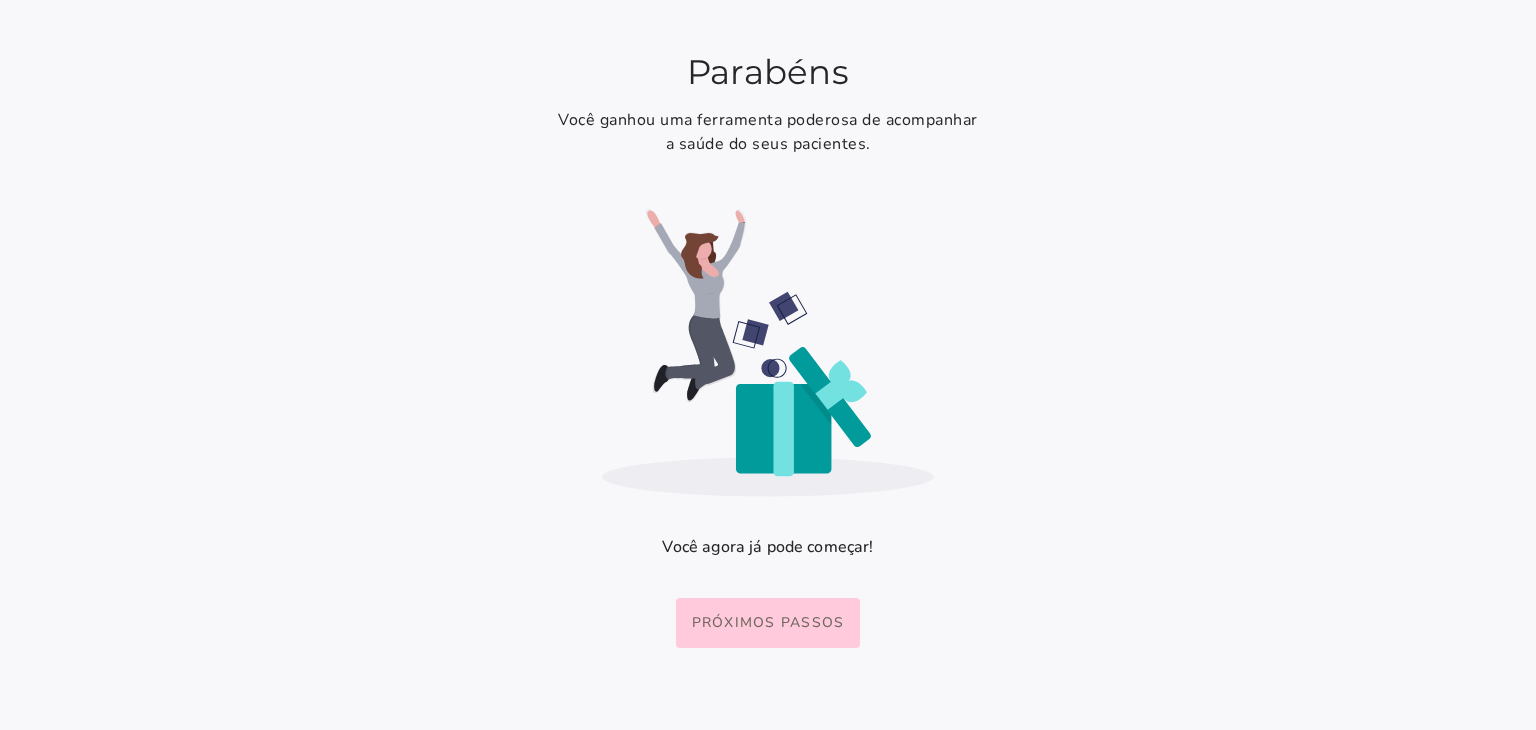 scroll, scrollTop: 0, scrollLeft: 0, axis: both 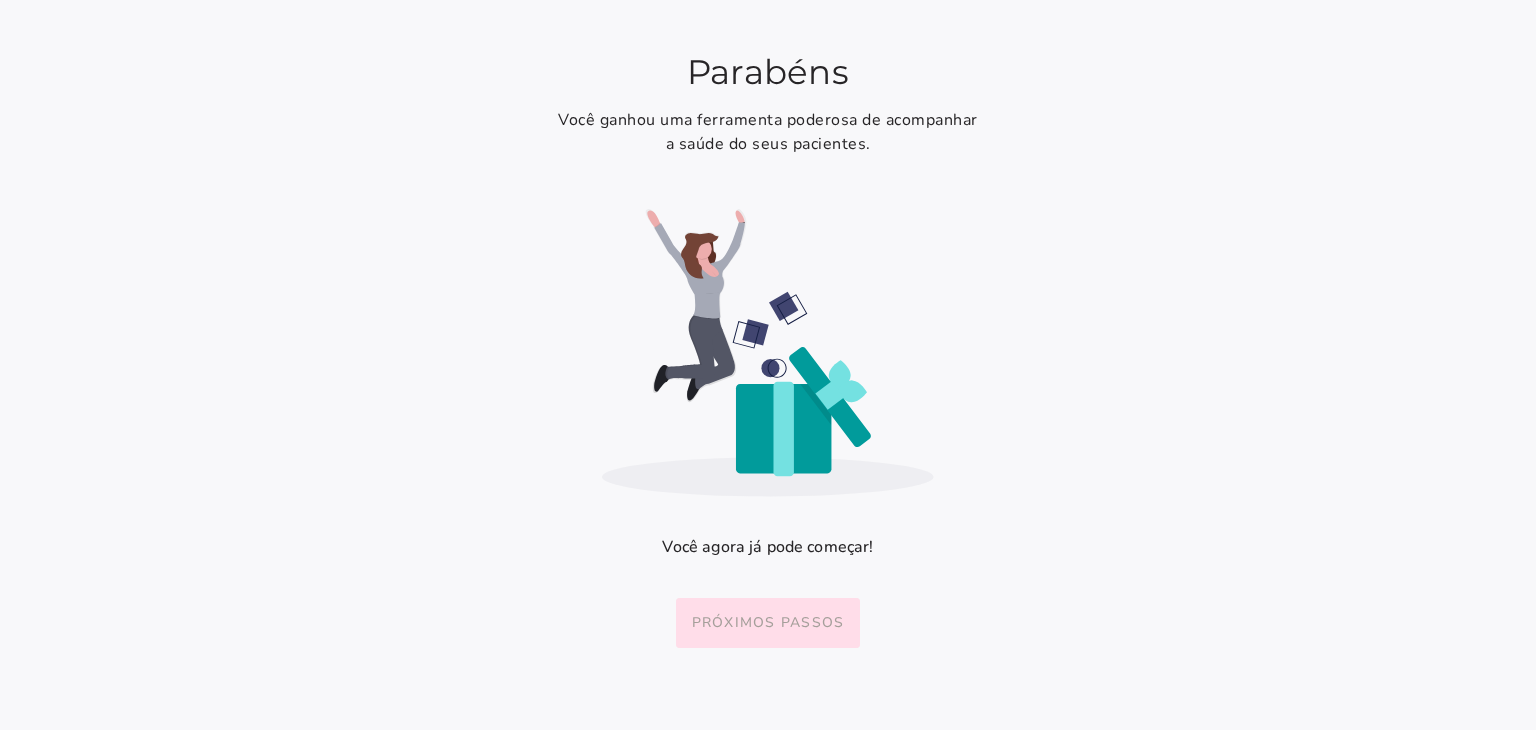 click on "Próximos passos" at bounding box center [0, 0] 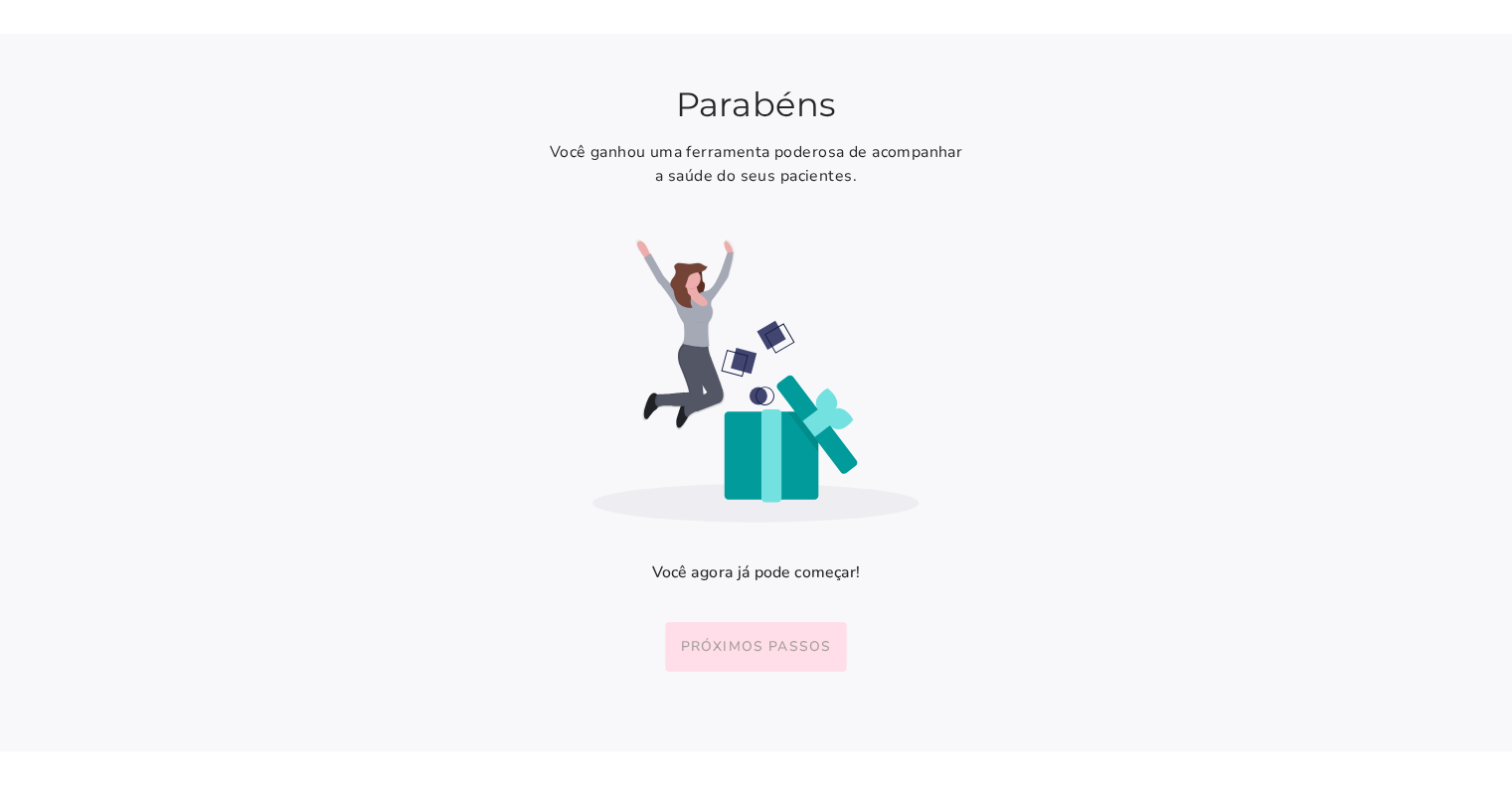 scroll, scrollTop: 0, scrollLeft: 0, axis: both 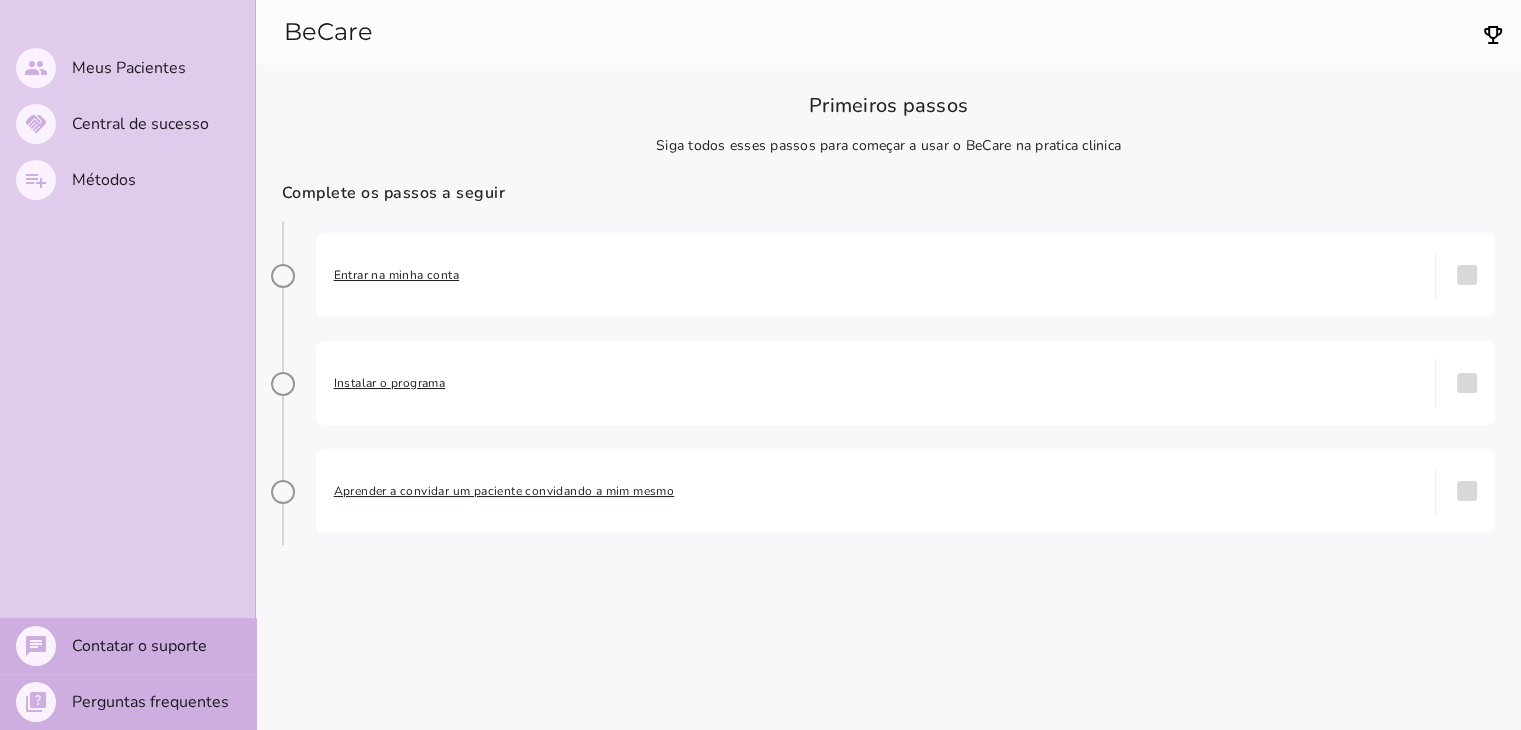 click at bounding box center [1467, 275] 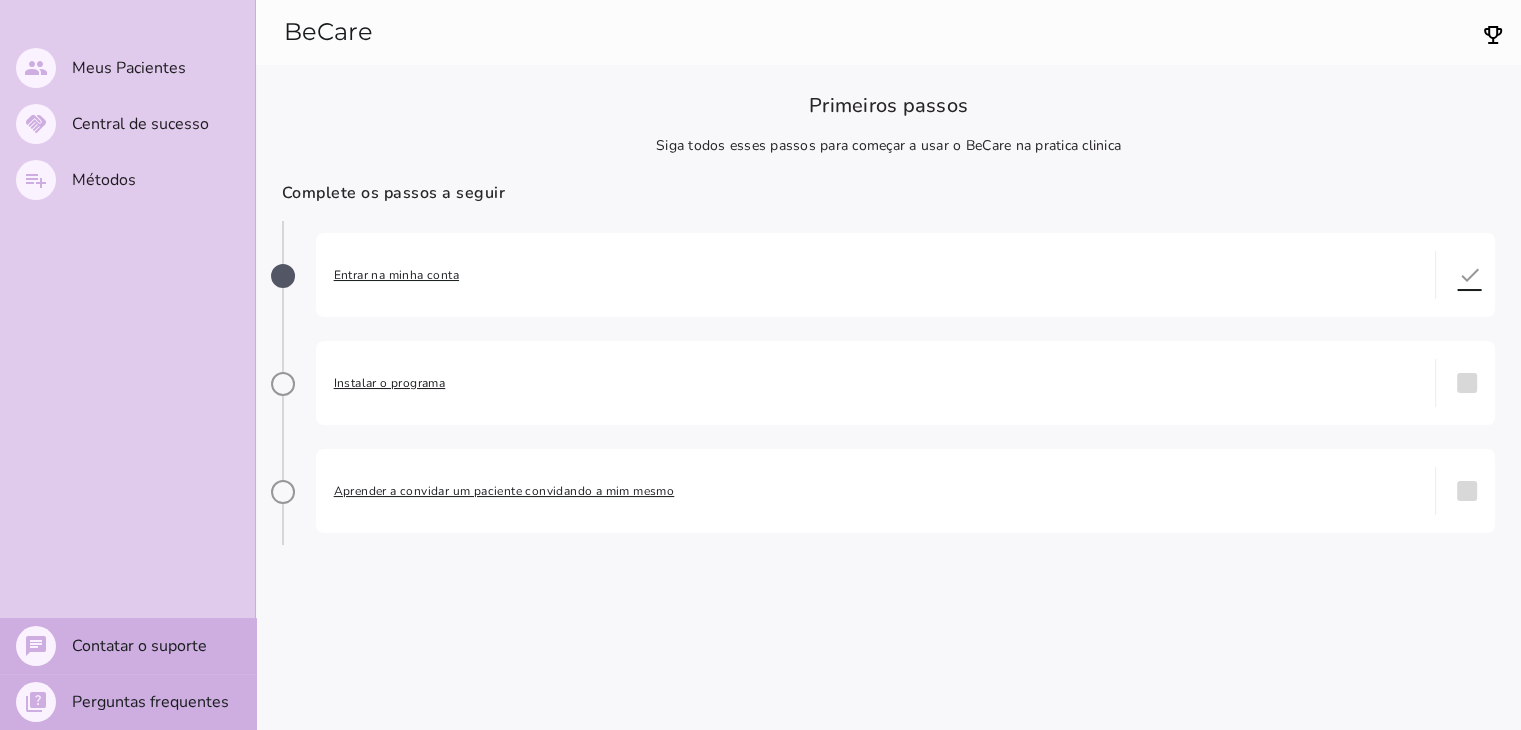 click on "Instalar o programa" at bounding box center (876, 383) 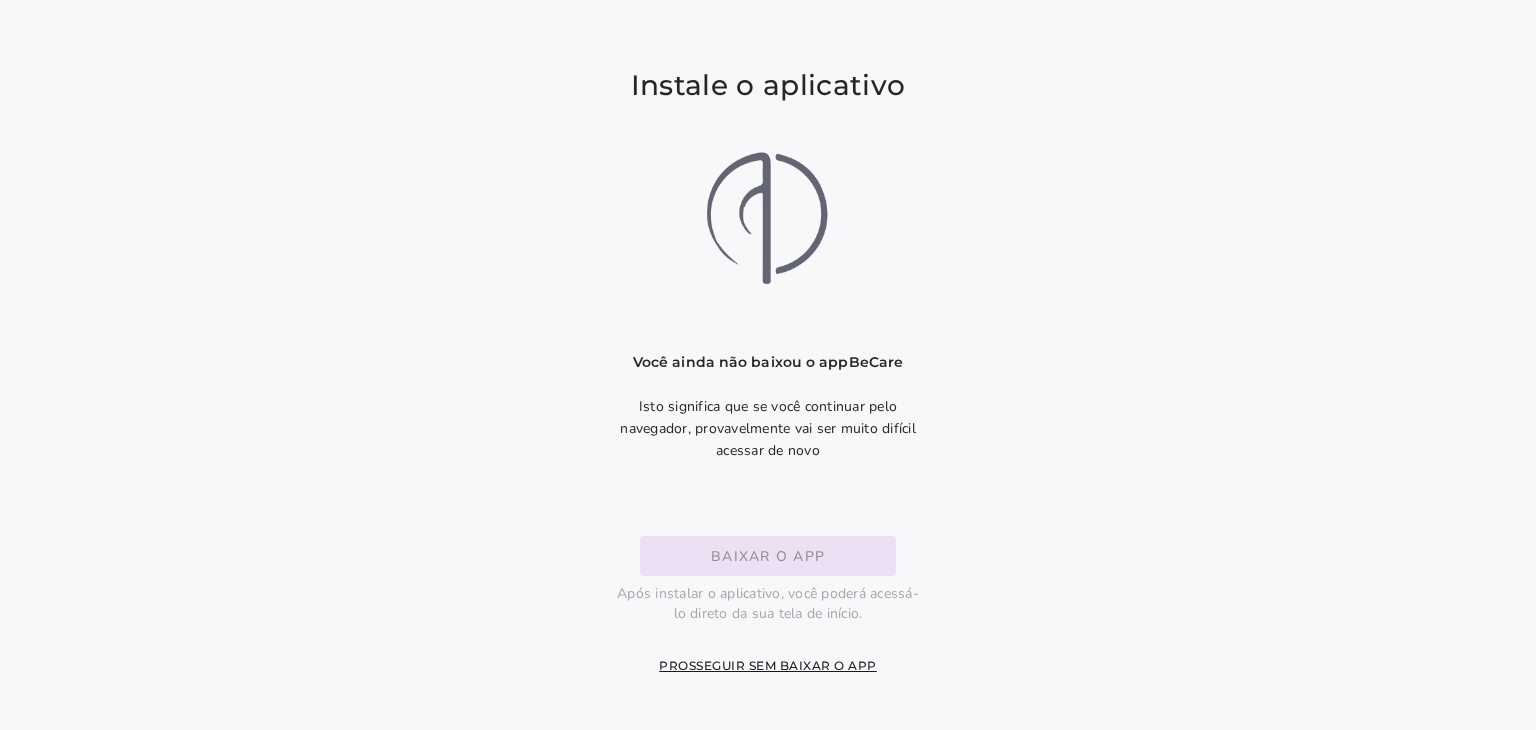 click on "Baixar o app" at bounding box center (0, 0) 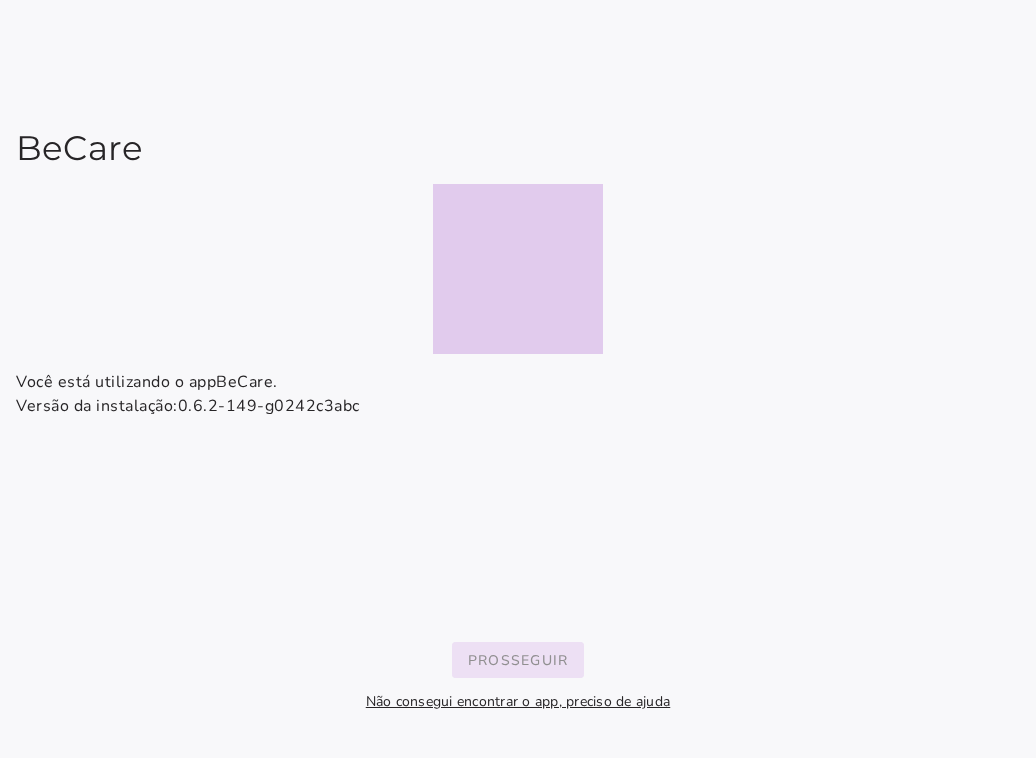 click on "Prosseguir" at bounding box center (0, 0) 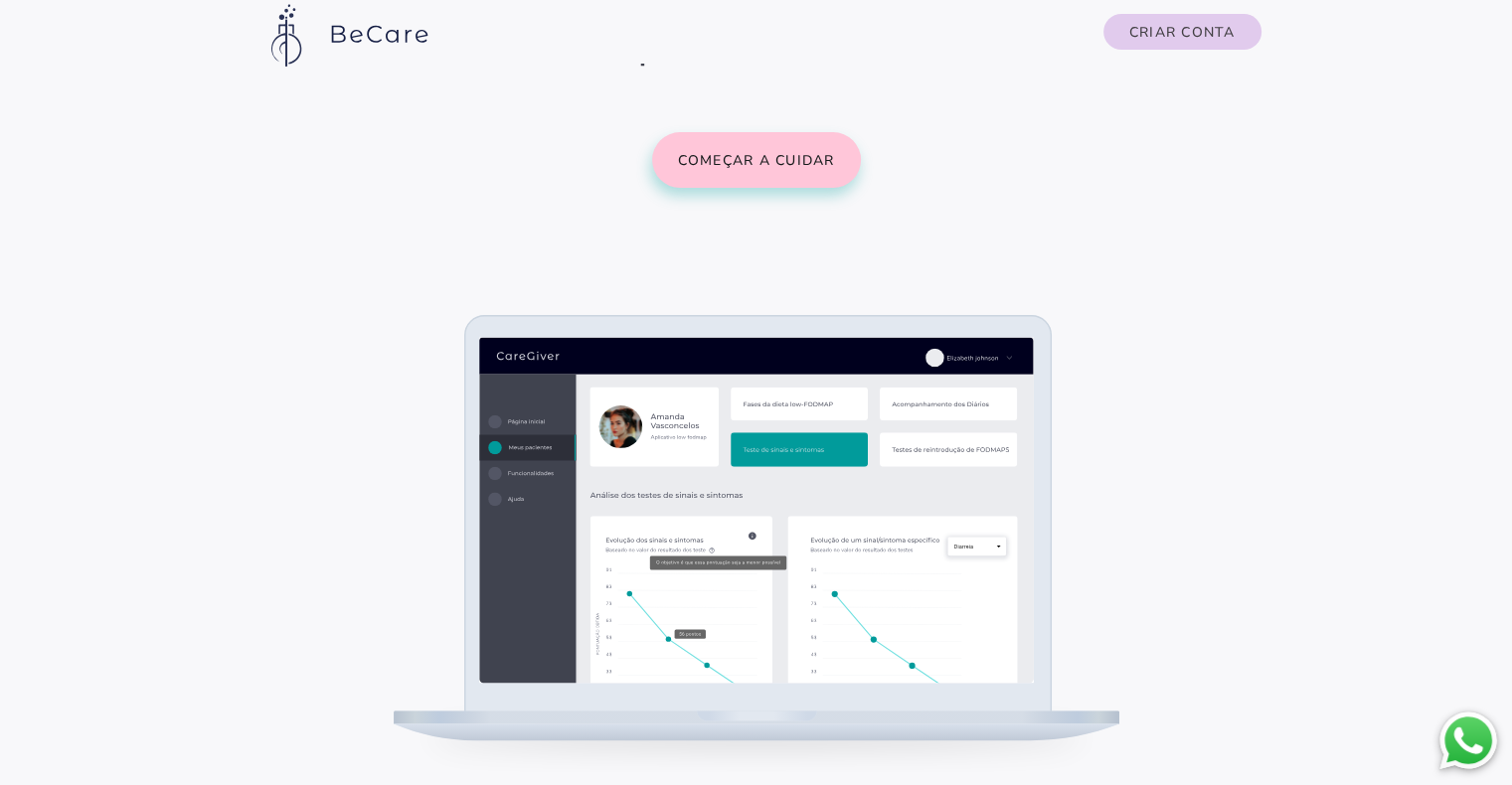 scroll, scrollTop: 239, scrollLeft: 0, axis: vertical 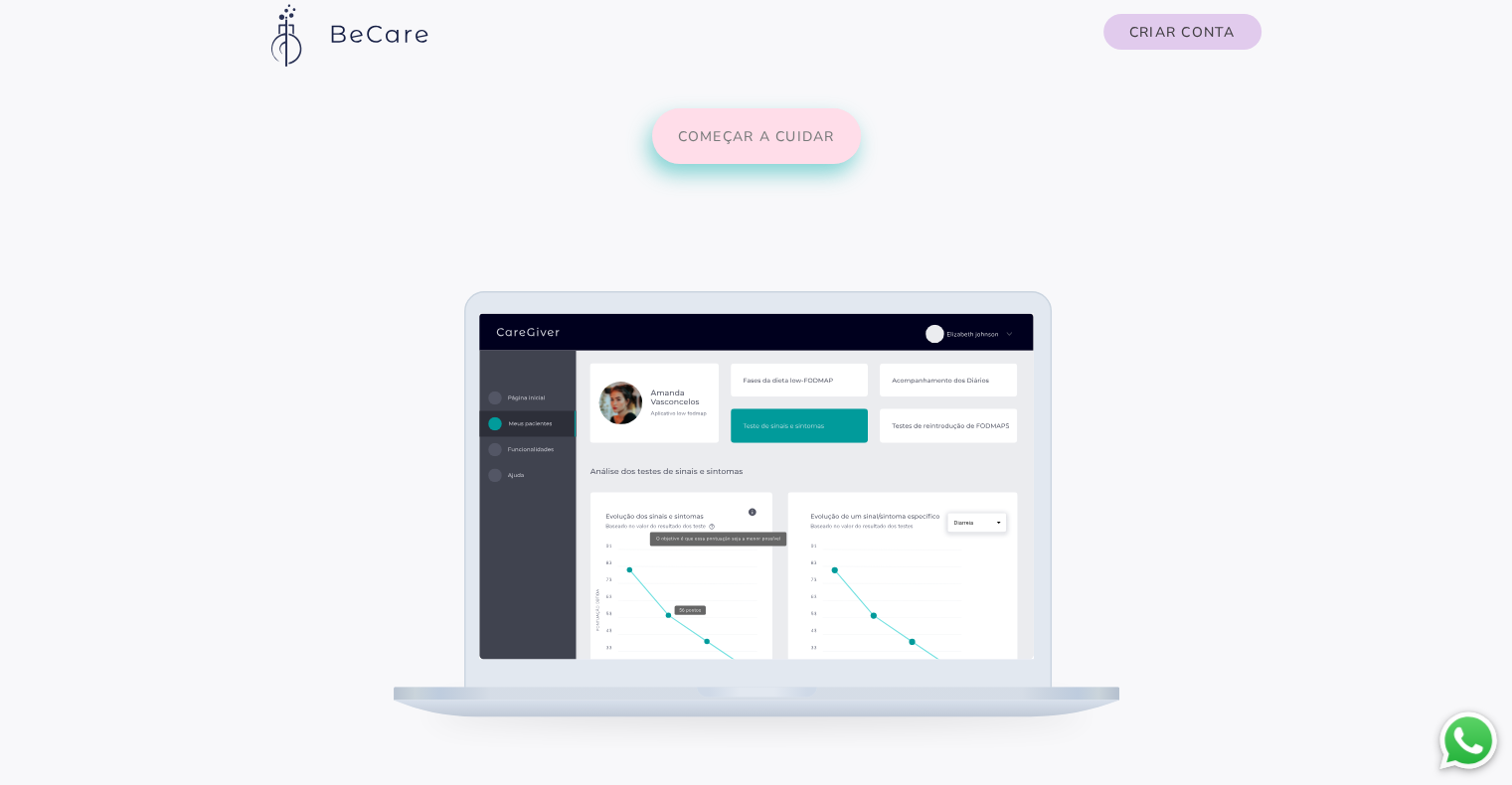 click on "Começar a cuidar" at bounding box center [0, 0] 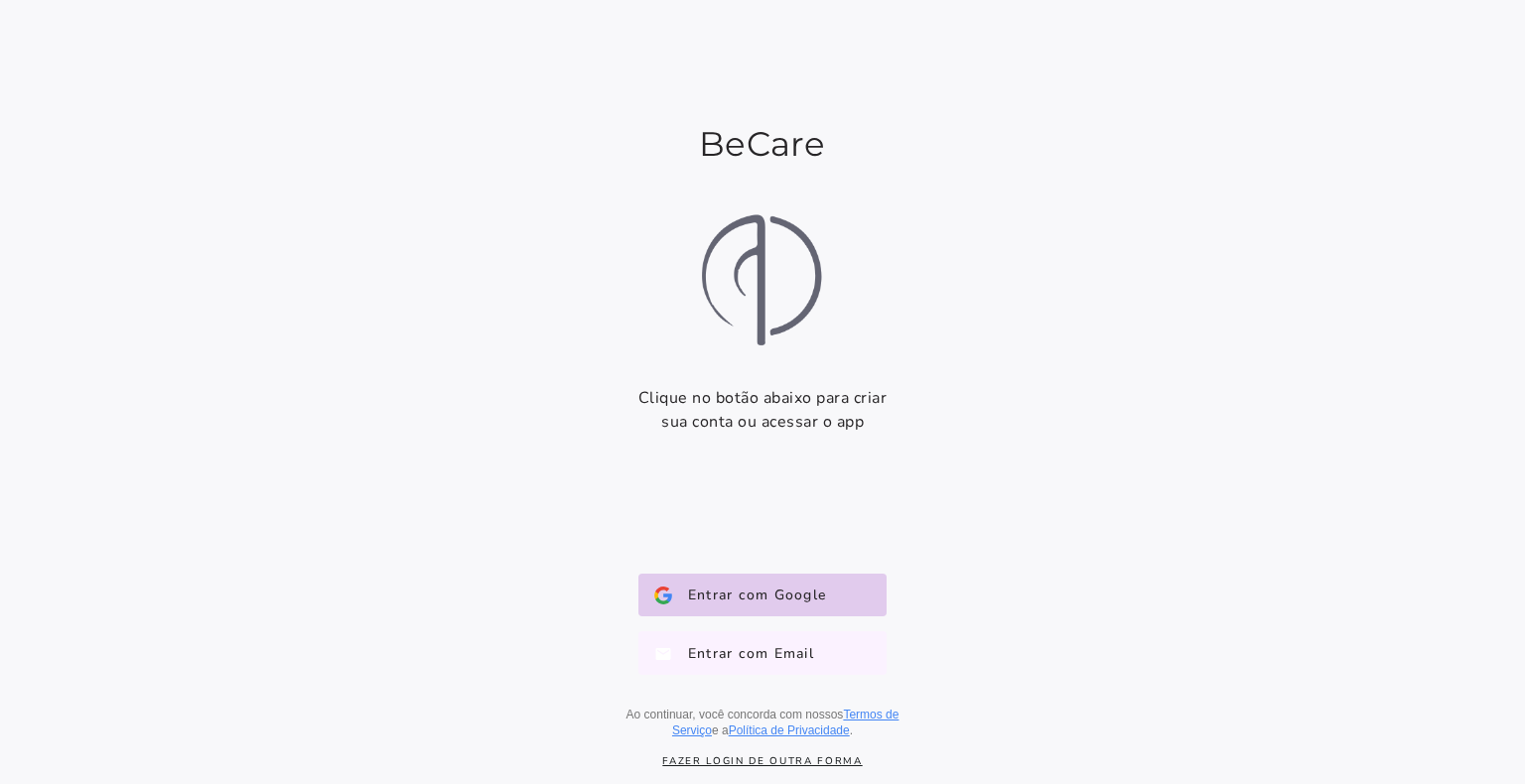 click on "Entrar com Email" at bounding box center [743, 653] 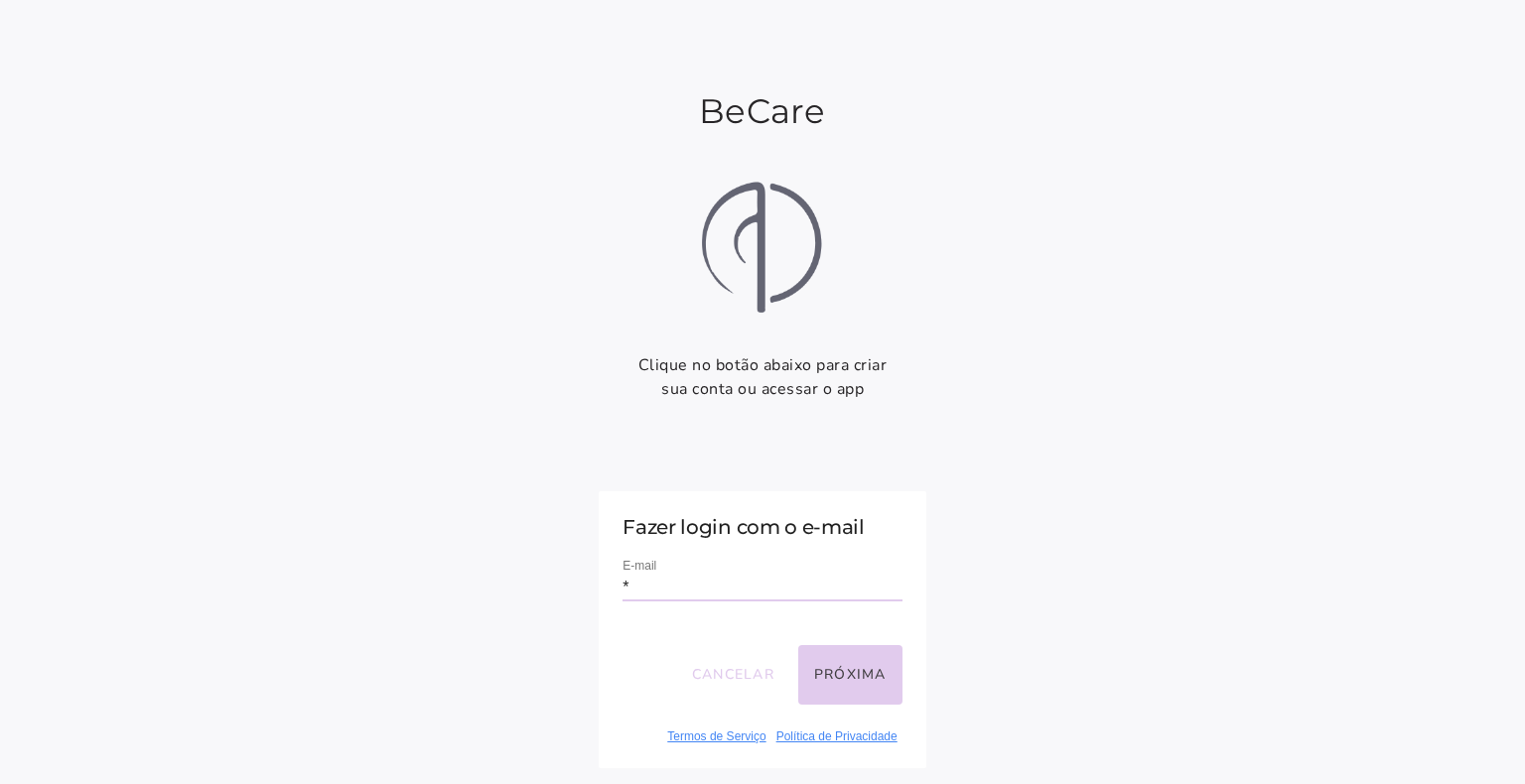 type on "**********" 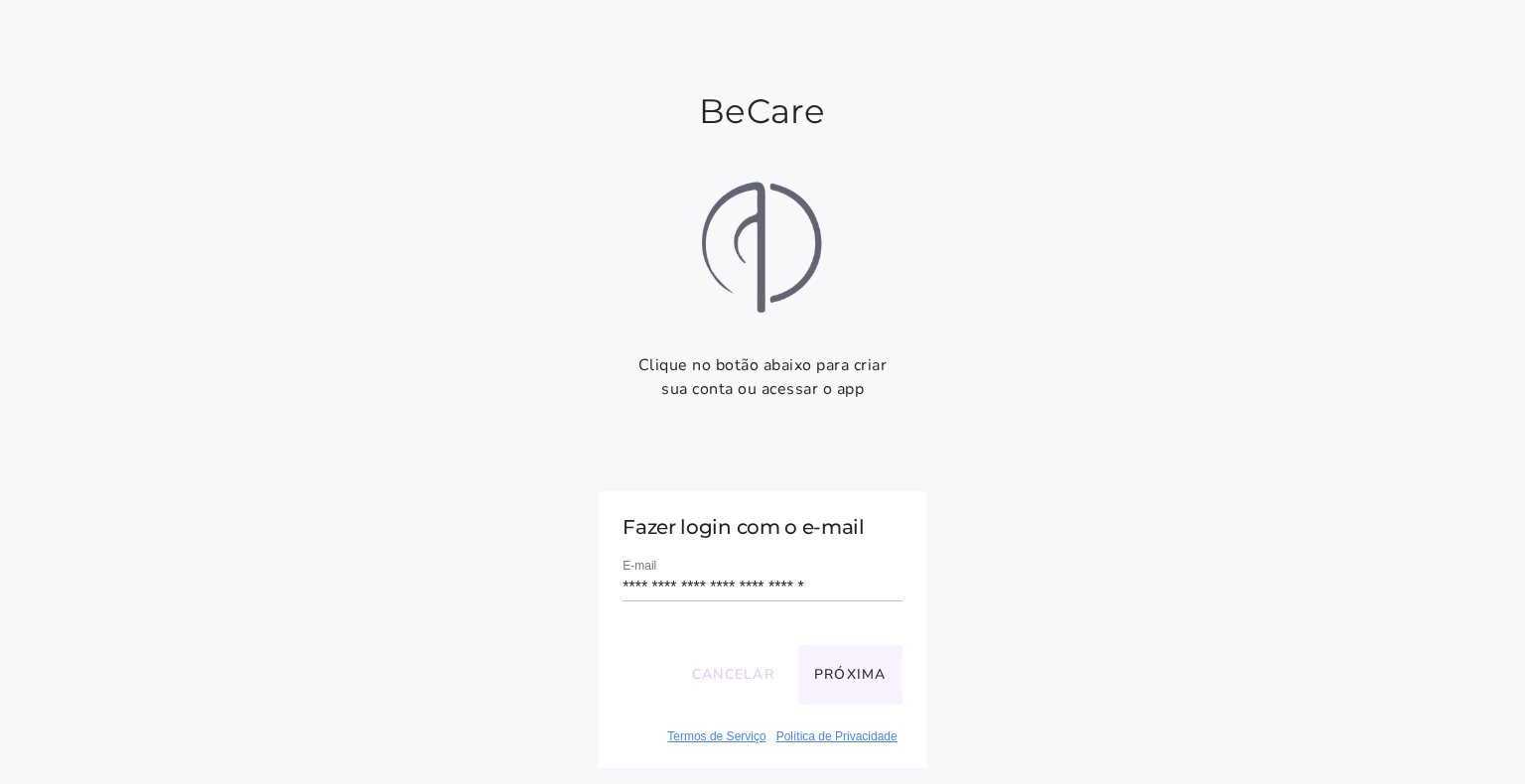 click on "Próxima" at bounding box center (850, 675) 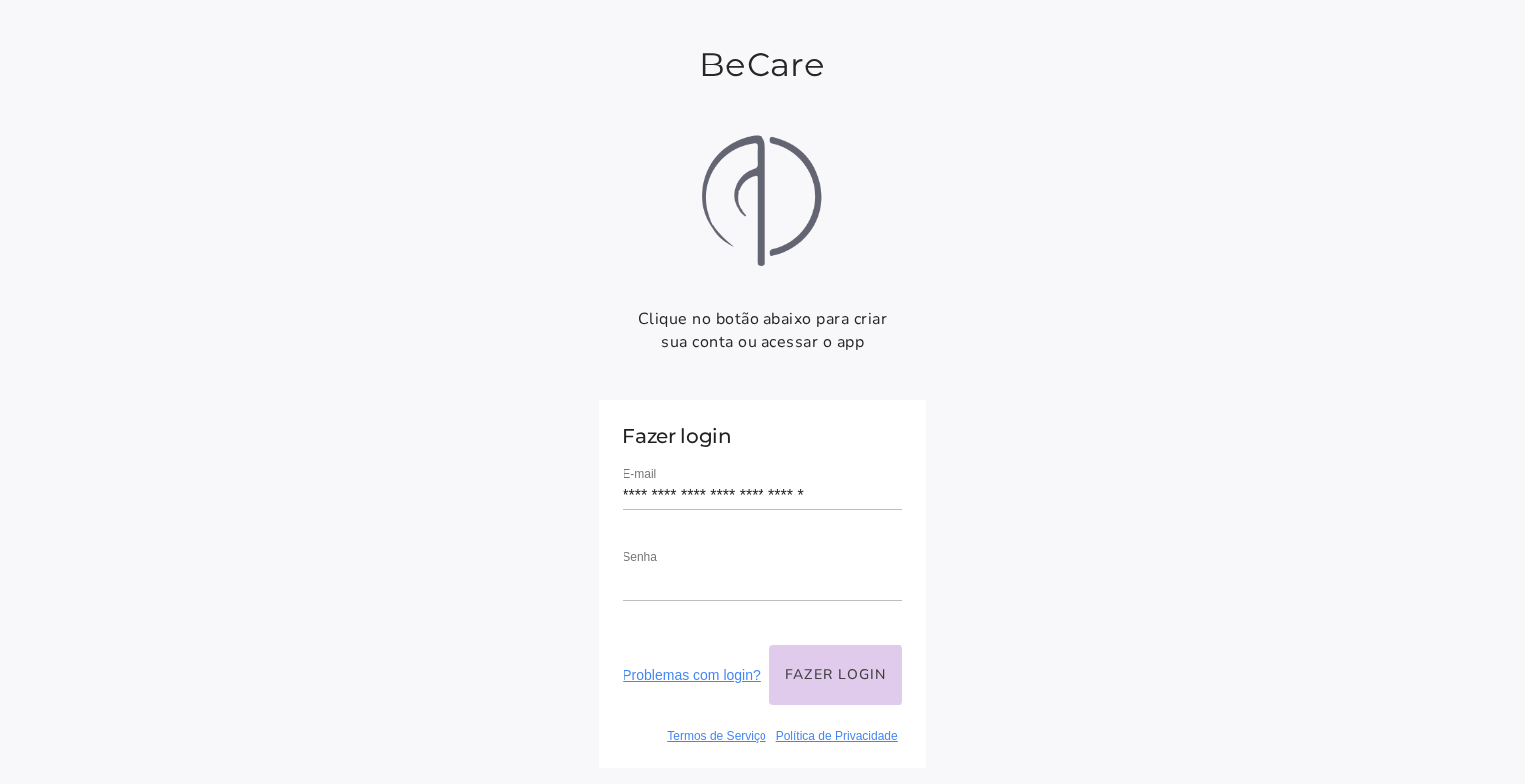 click on "Fazer login" at bounding box center (836, 675) 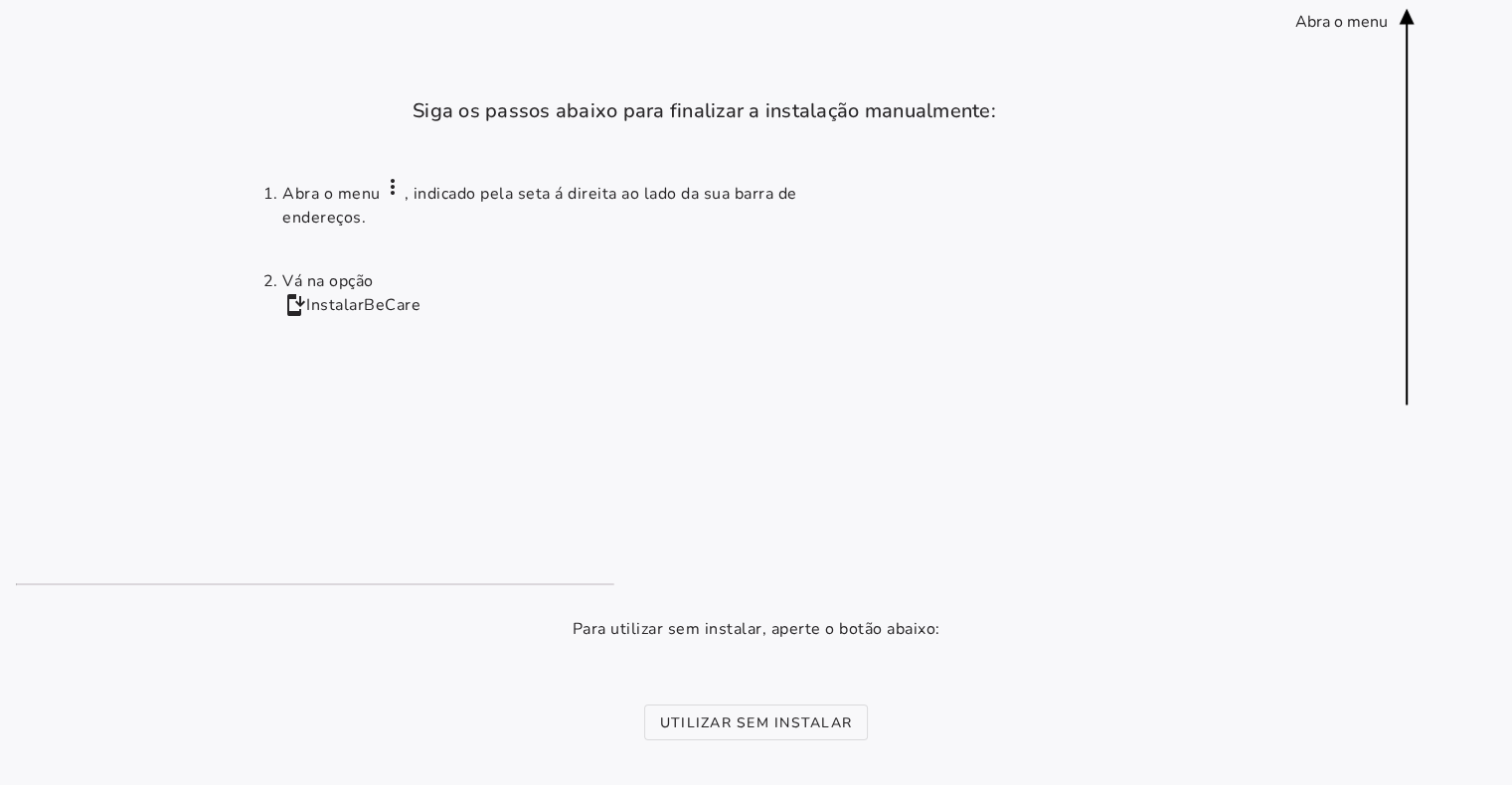 drag, startPoint x: 1365, startPoint y: 0, endPoint x: 1240, endPoint y: 468, distance: 484.40582 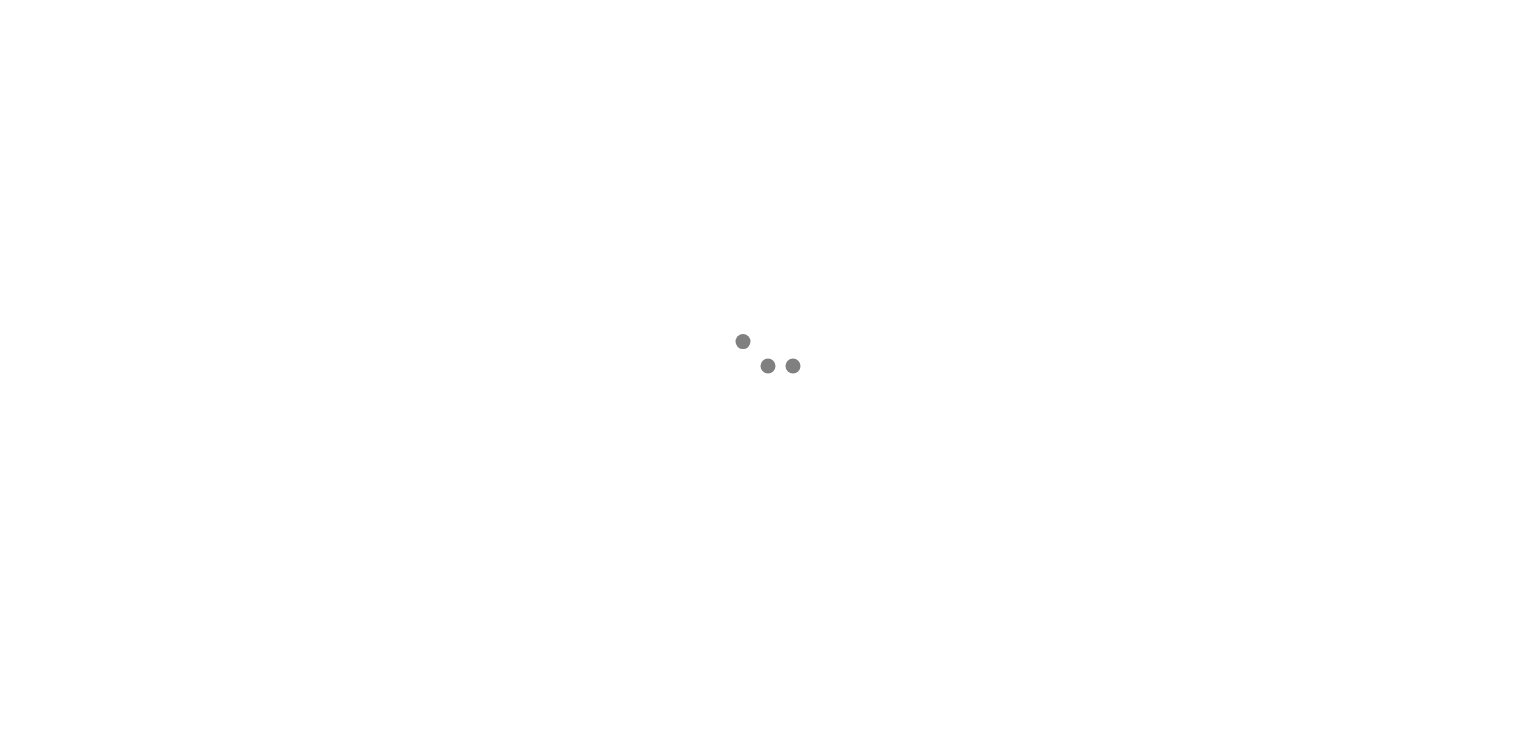 scroll, scrollTop: 0, scrollLeft: 0, axis: both 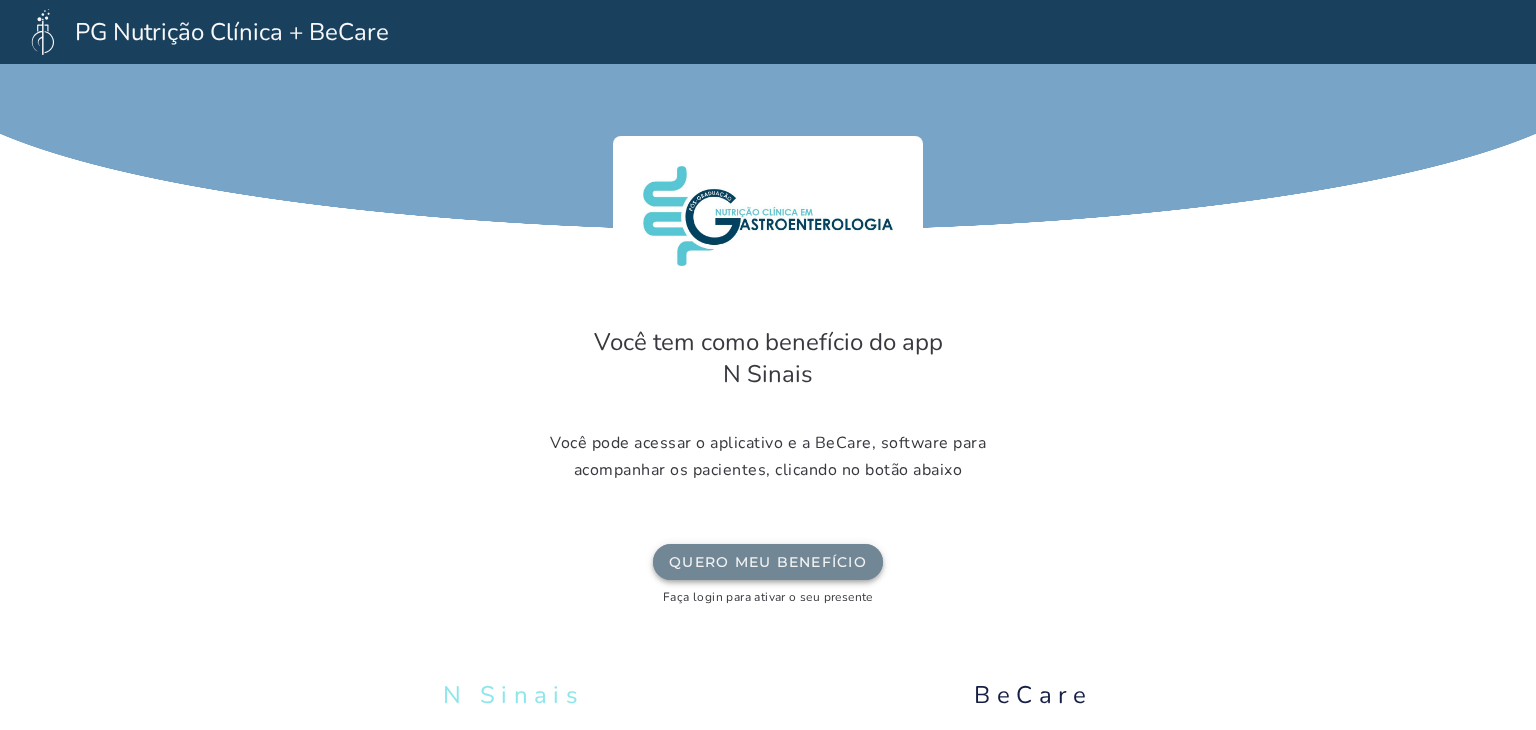 click on "Quero meu benefício" at bounding box center [0, 0] 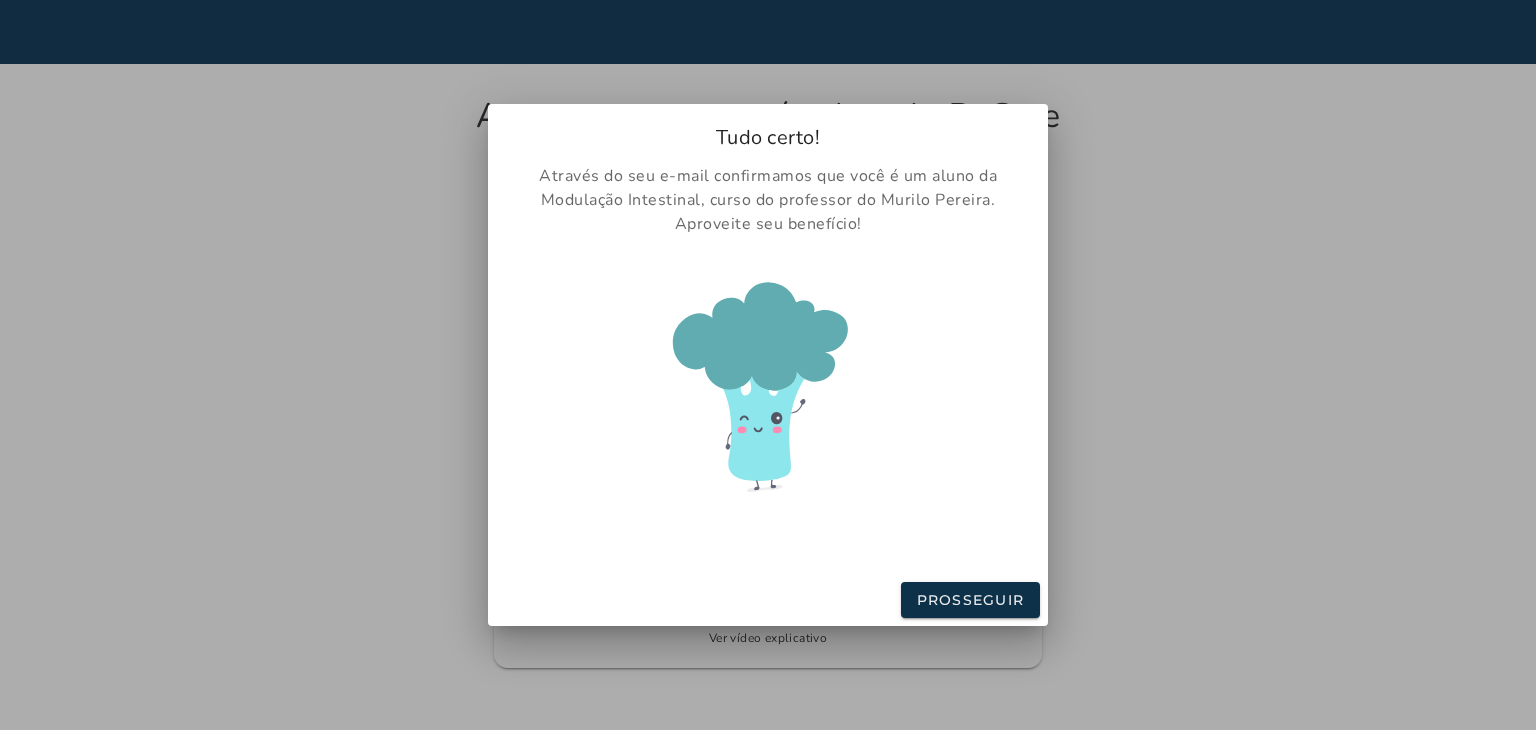 click on "Prosseguir" at bounding box center (768, 599) 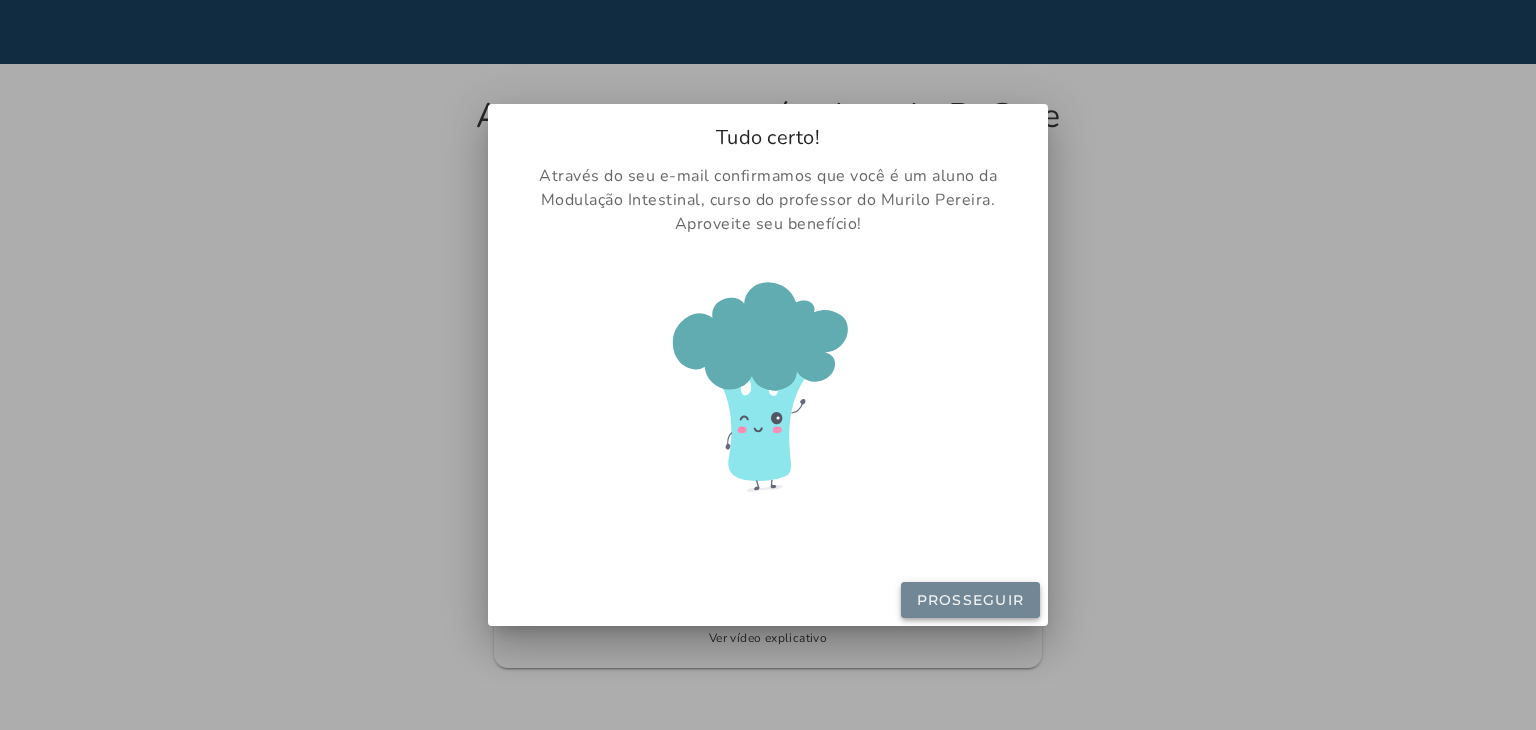 click on "Prosseguir" at bounding box center [0, 0] 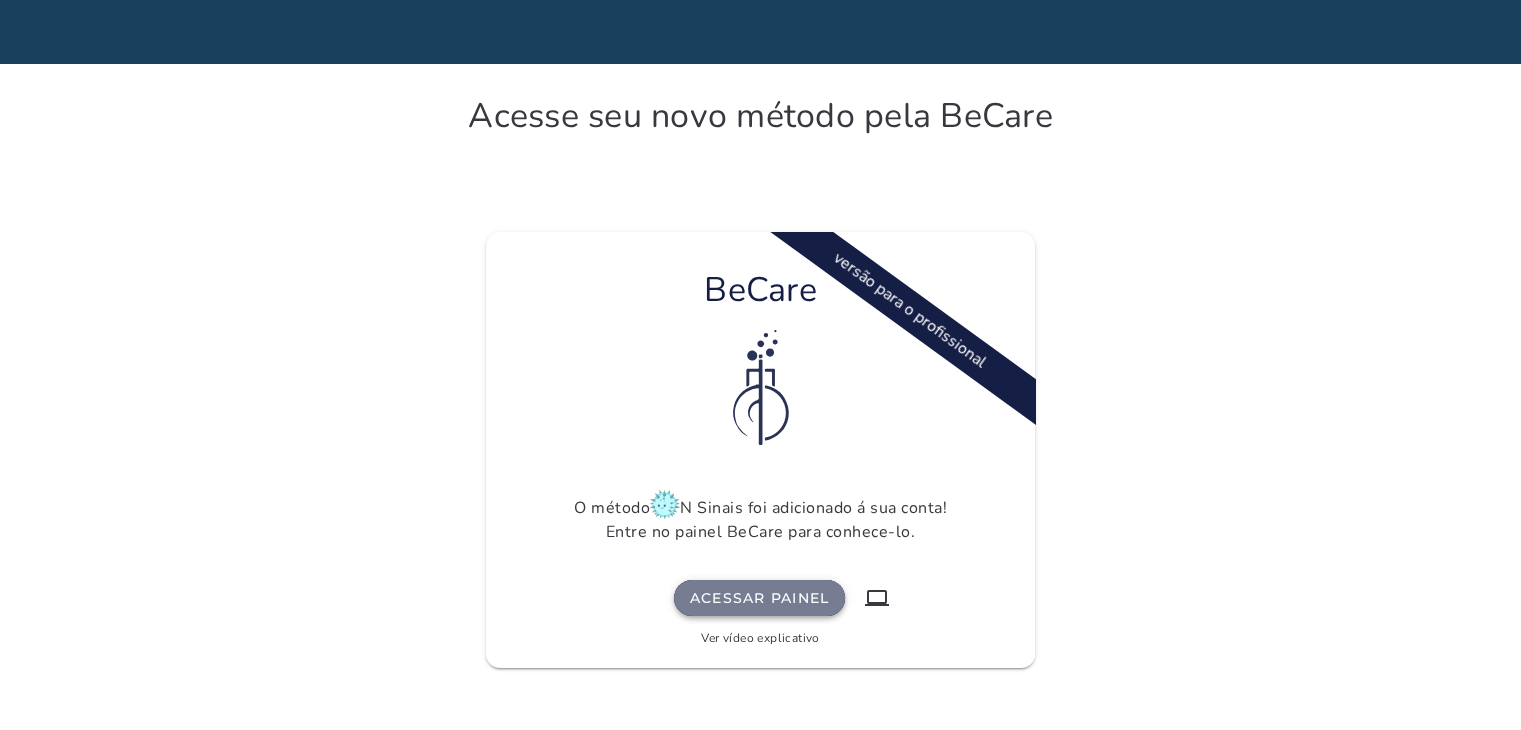 click on "Acessar painel" at bounding box center [760, 598] 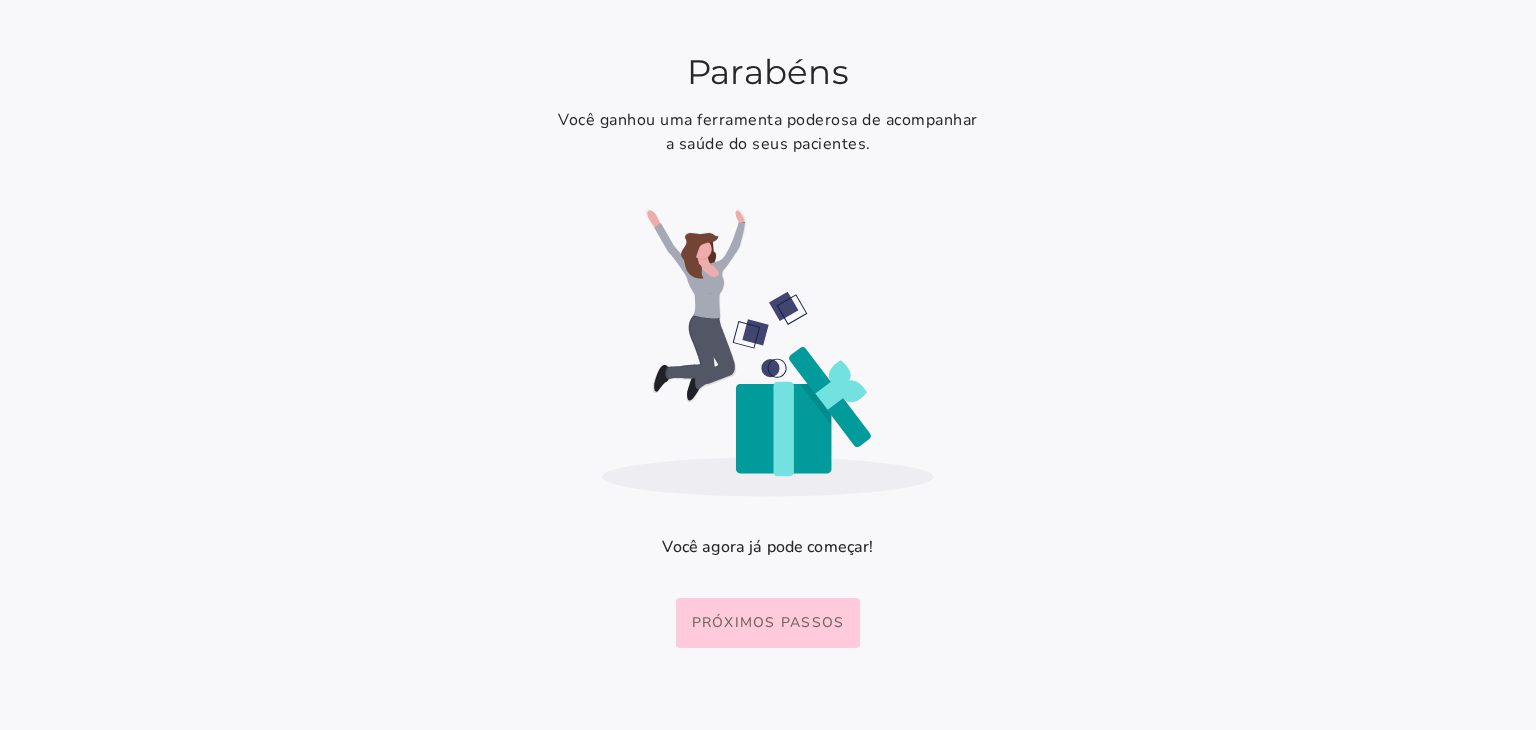 scroll, scrollTop: 0, scrollLeft: 0, axis: both 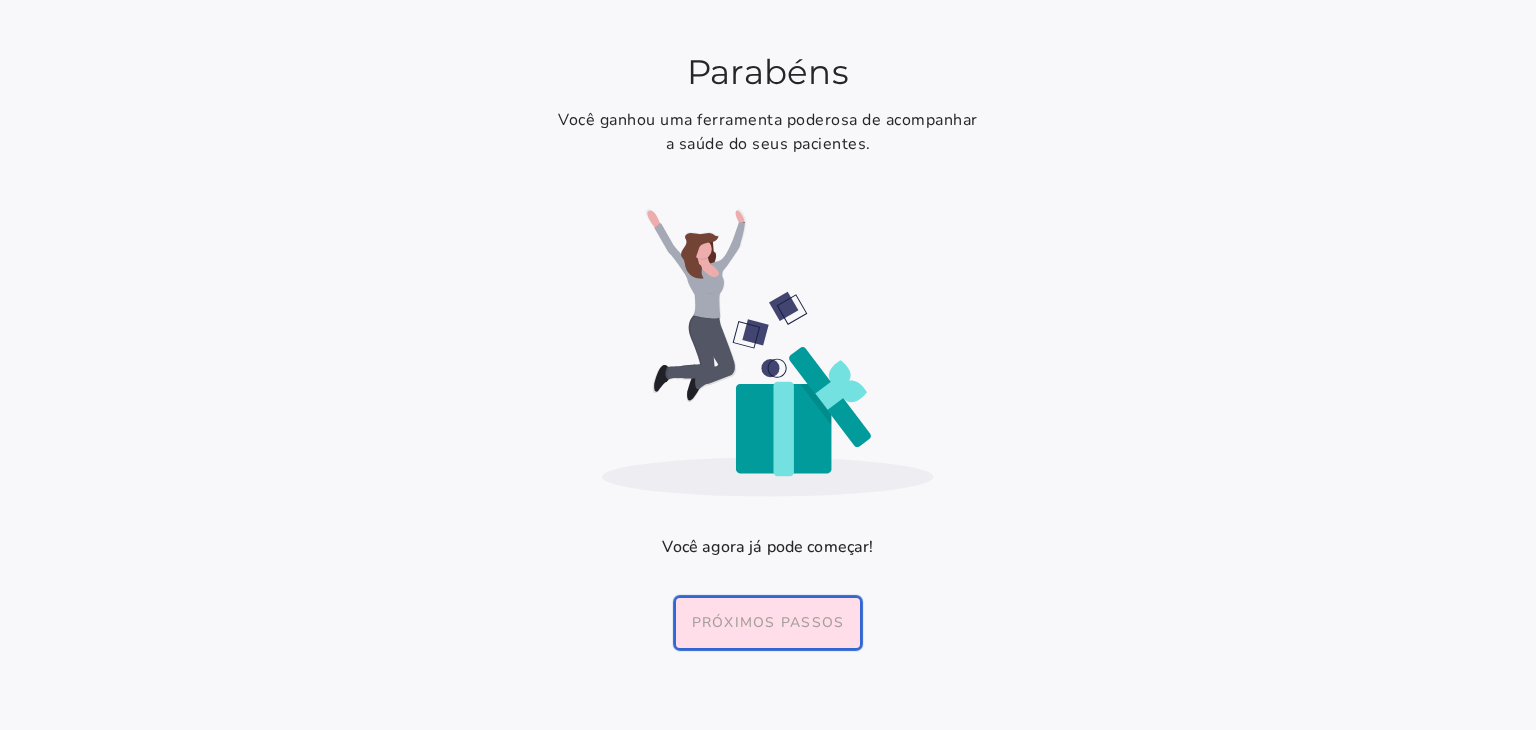 click on "Próximos passos" at bounding box center [768, 623] 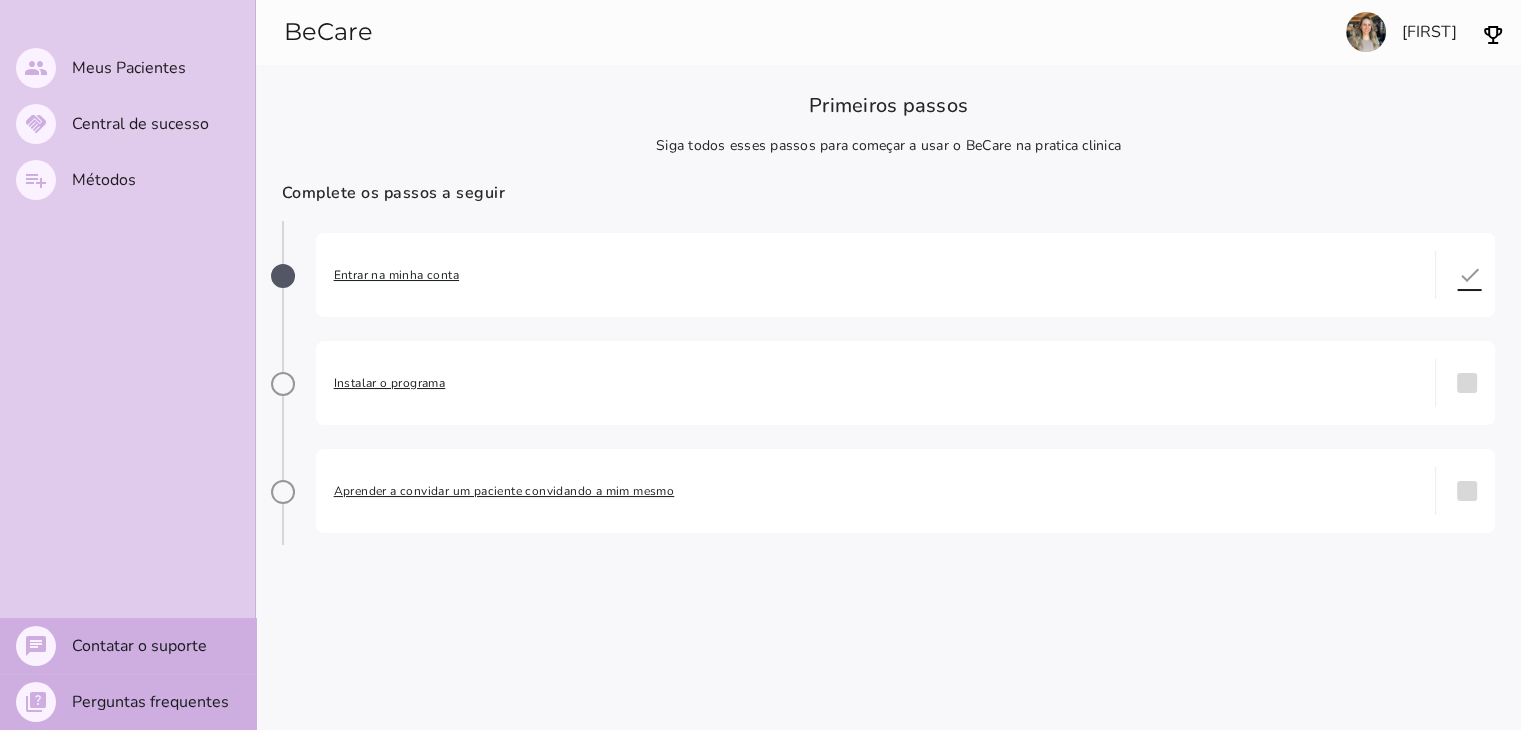 click on "Instalar o programa" at bounding box center (876, 383) 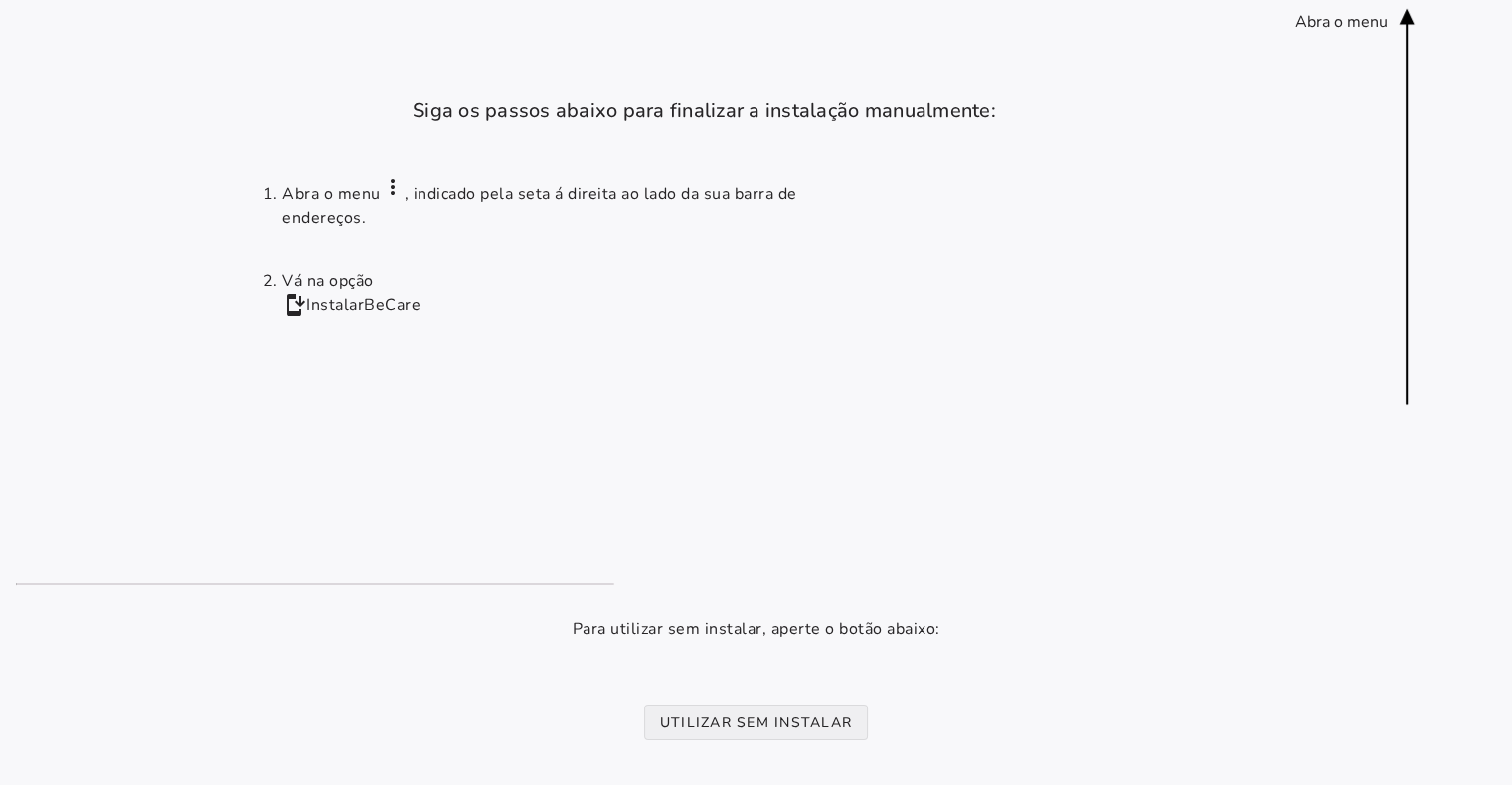 click on "Utilizar sem instalar" at bounding box center (0, 0) 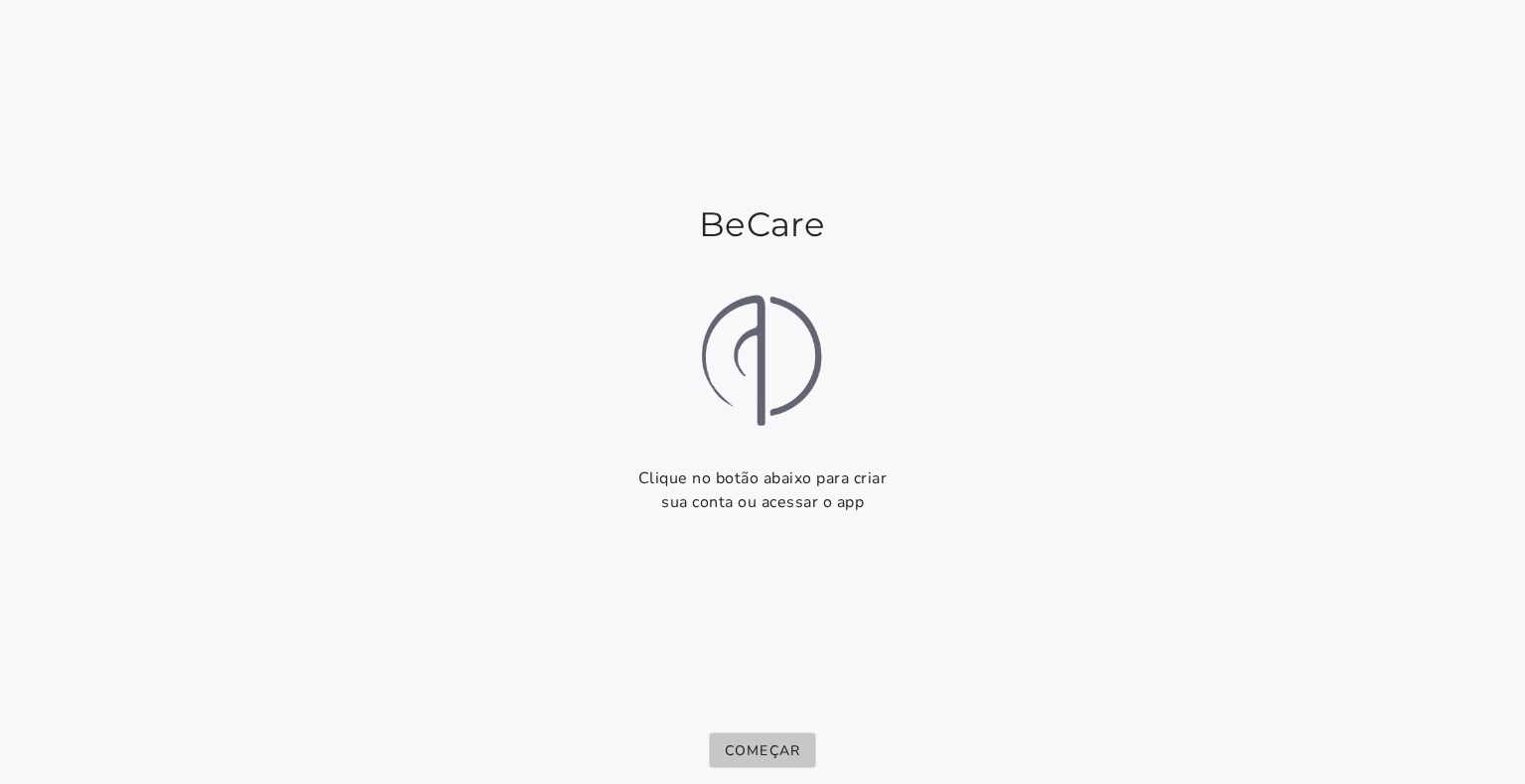 click on "Começar" at bounding box center (0, 0) 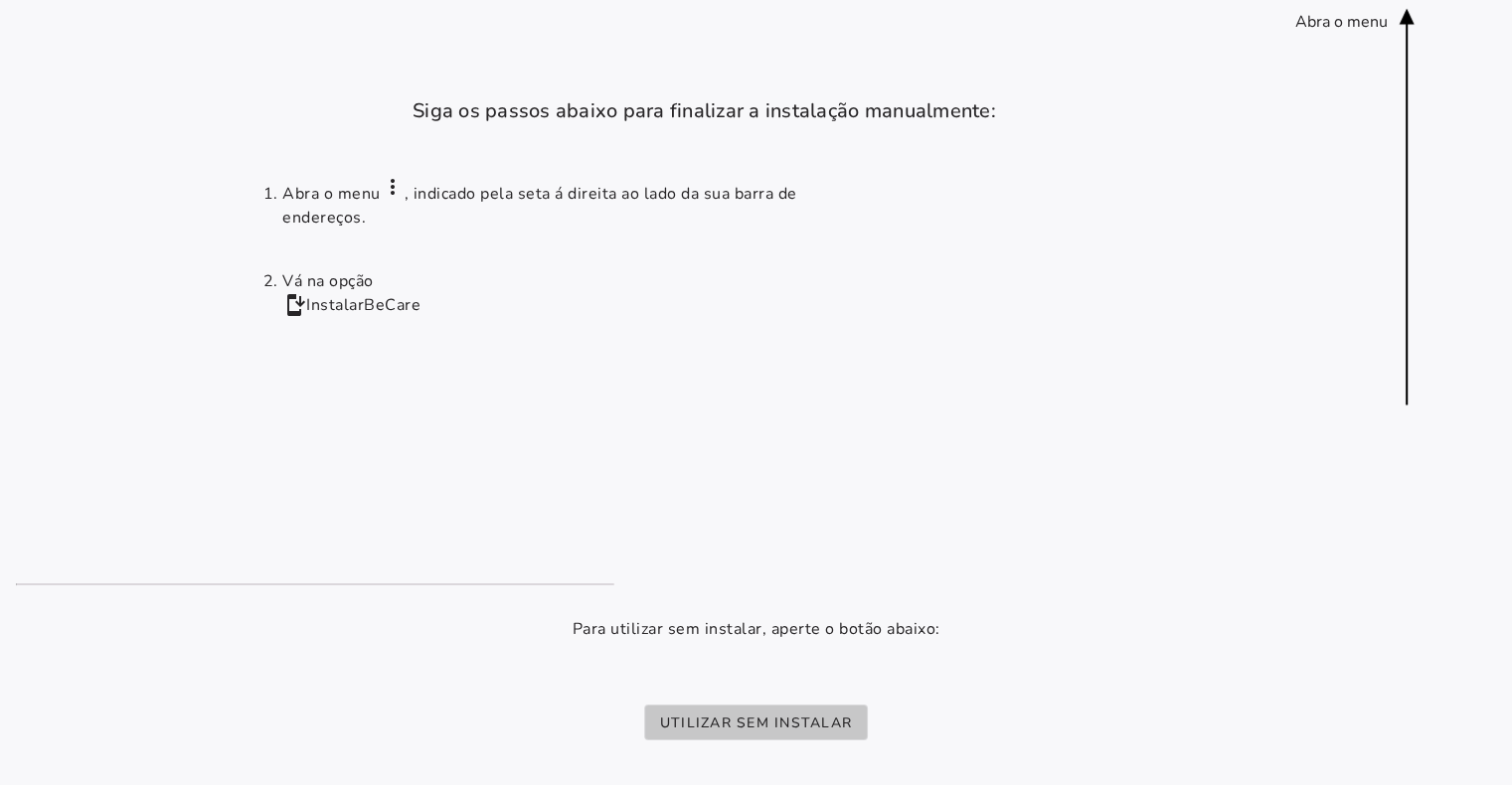 click on "Utilizar sem instalar" at bounding box center (0, 0) 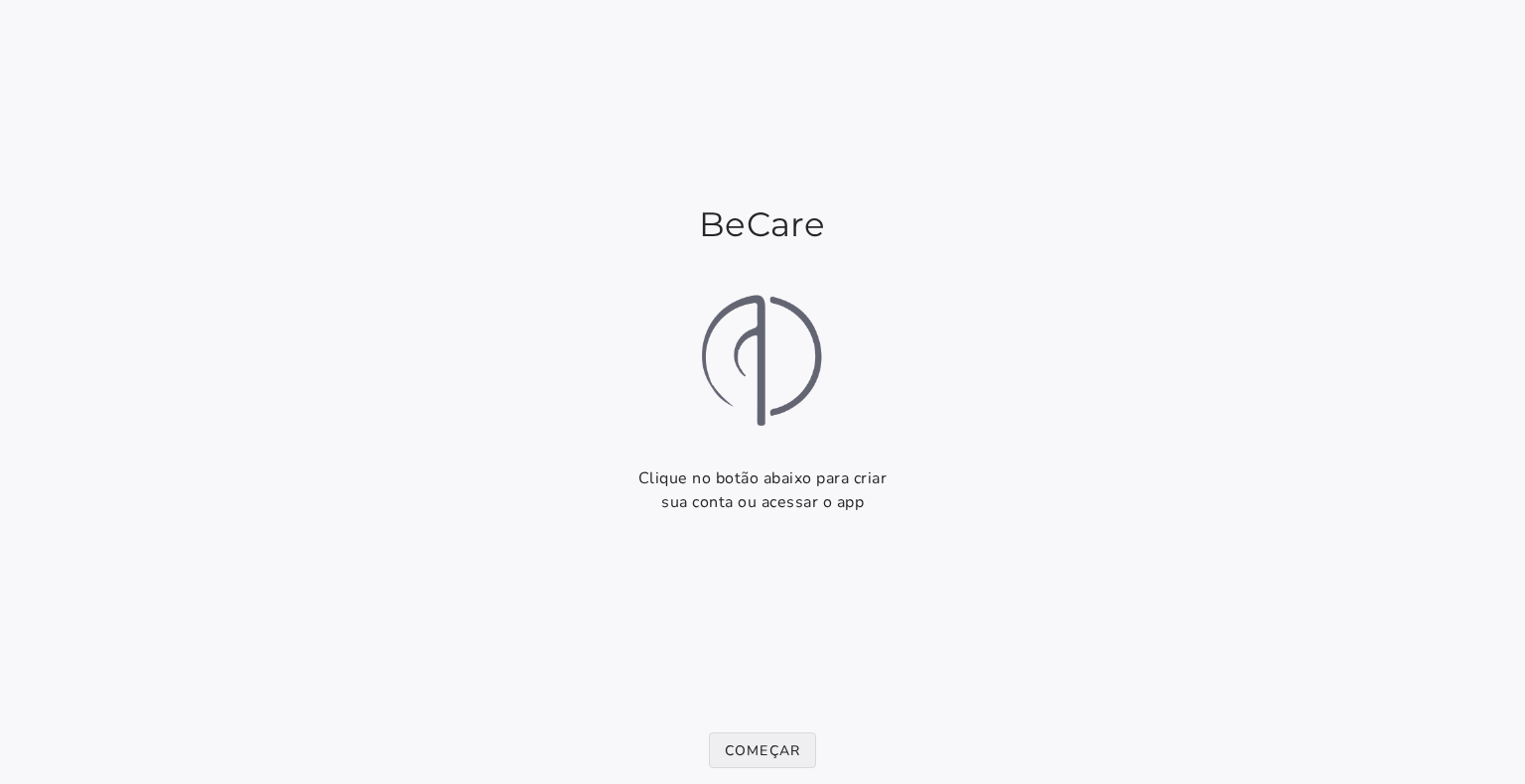 click on "Começar" at bounding box center [762, 750] 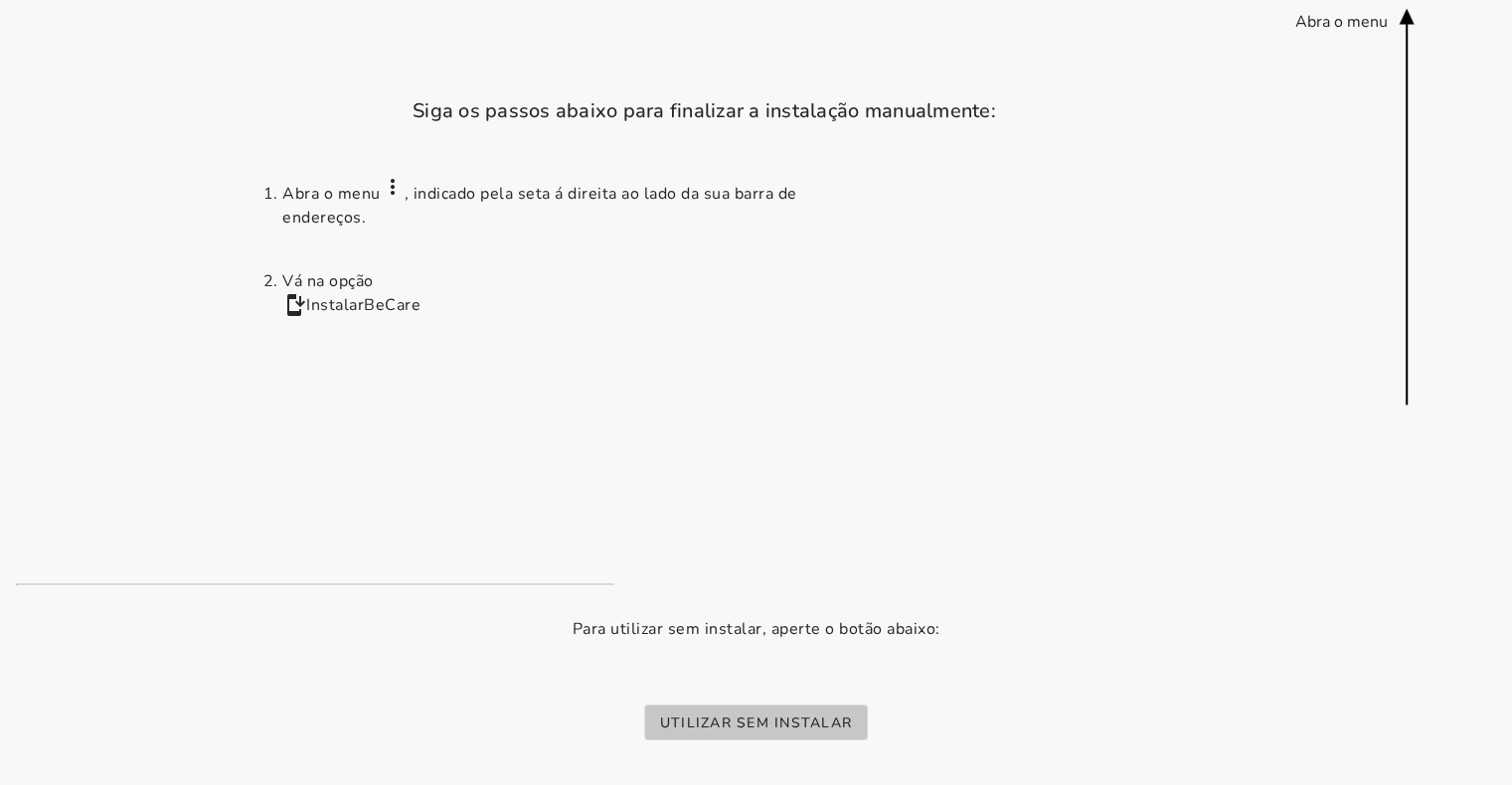 click on "Utilizar sem instalar" at bounding box center (0, 0) 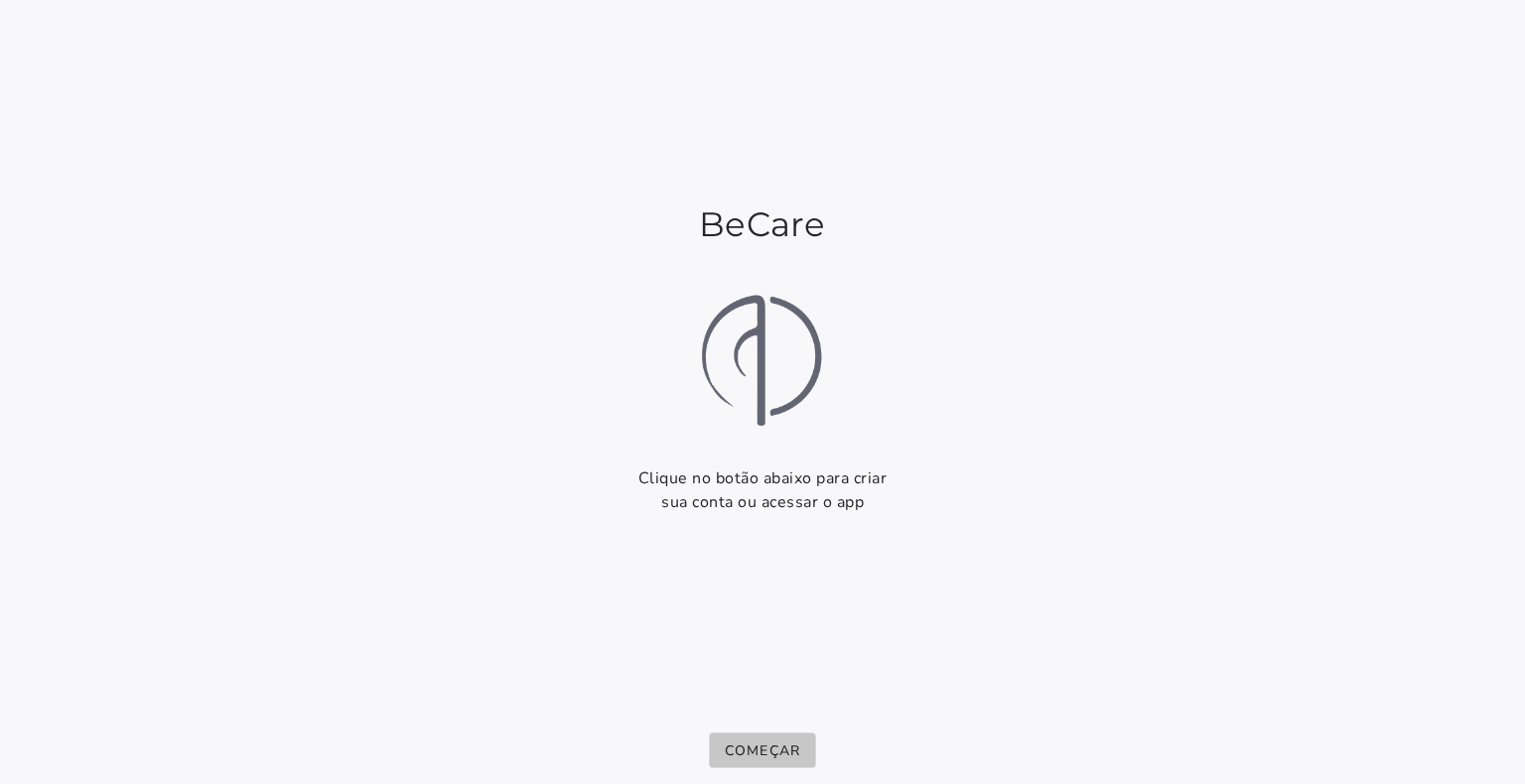click on "Começar" at bounding box center (0, 0) 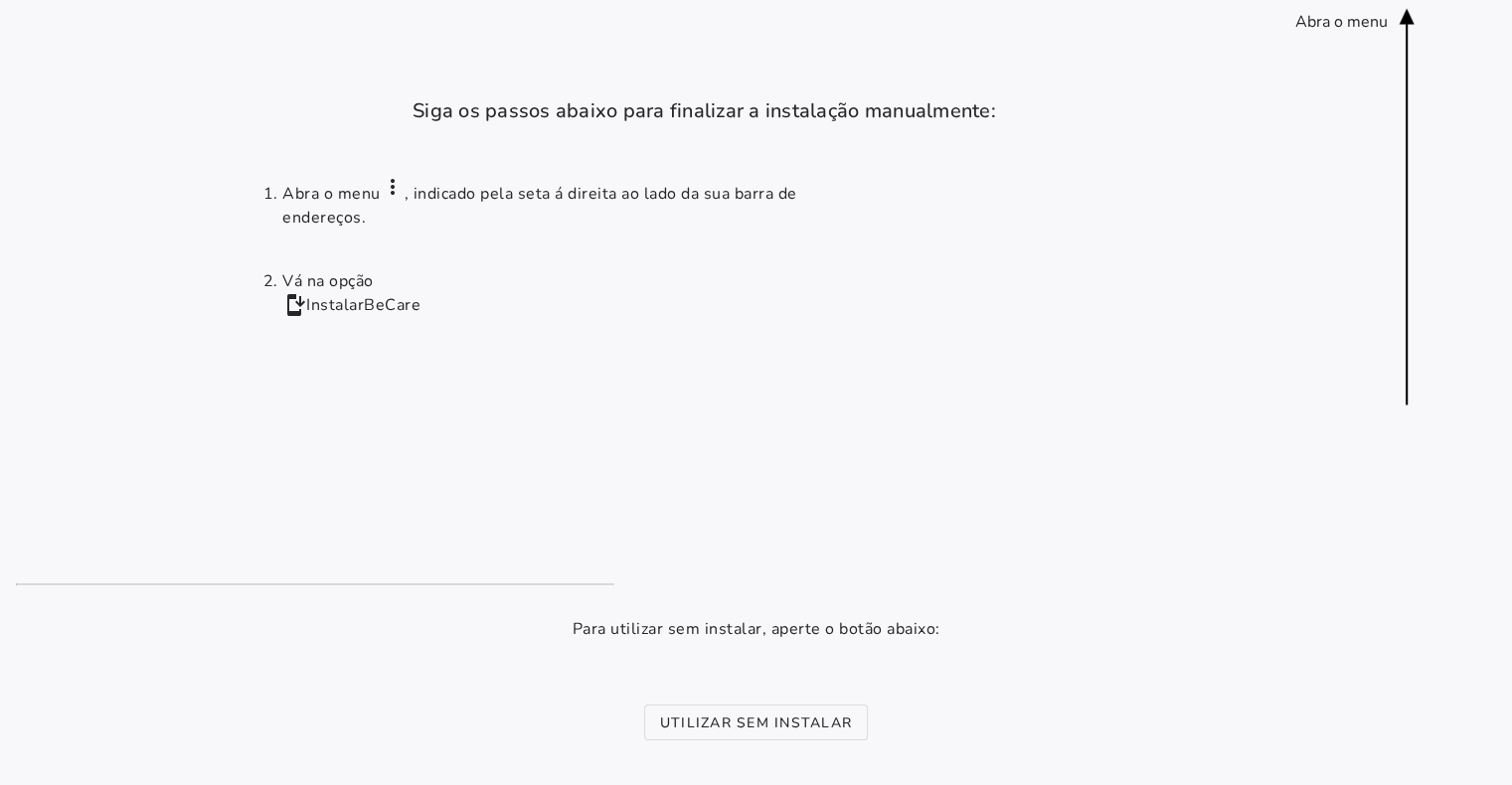 click on "Para utilizar sem instalar, aperte o botão abaixo:" 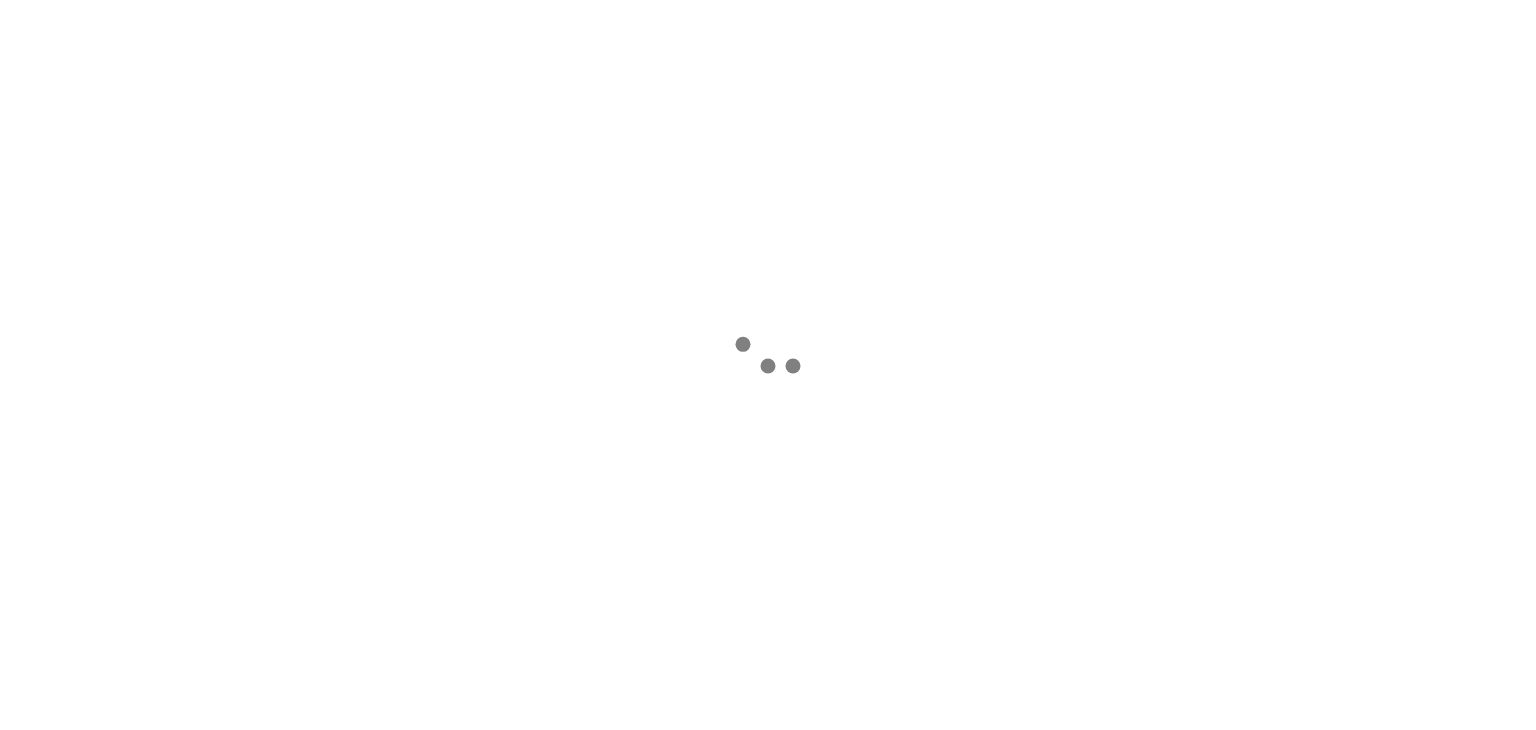 scroll, scrollTop: 0, scrollLeft: 0, axis: both 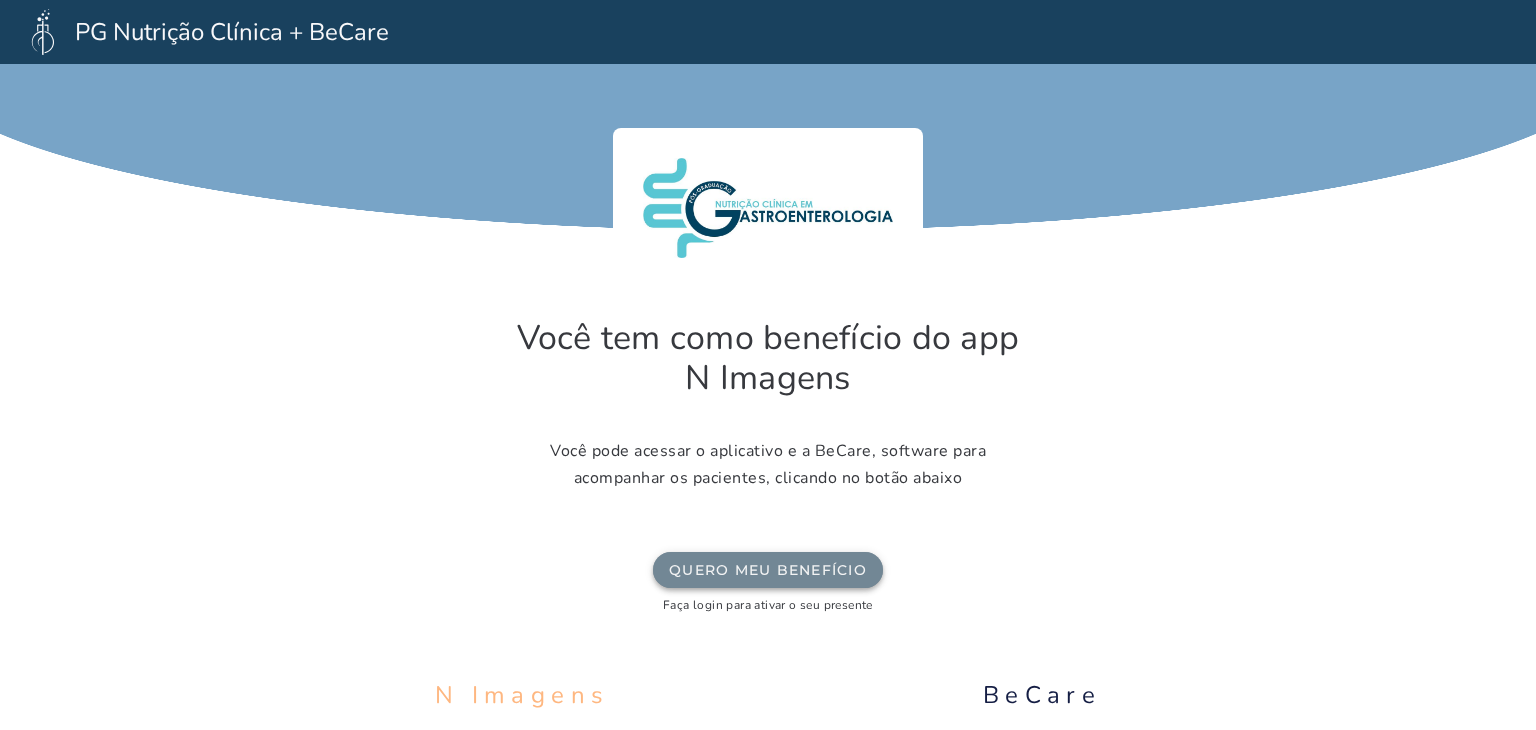 click on "Quero meu benefício" at bounding box center (768, 570) 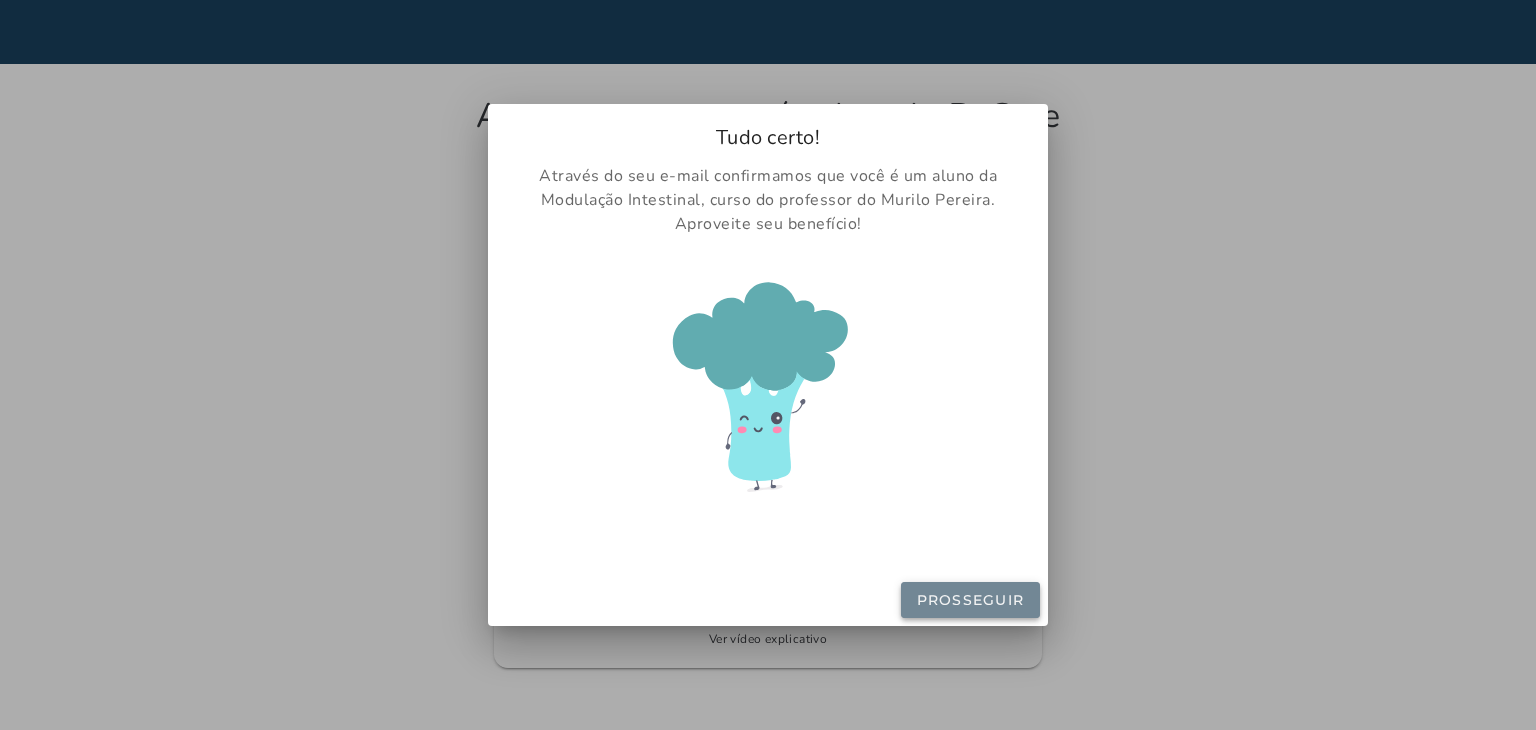 click on "Prosseguir" at bounding box center (0, 0) 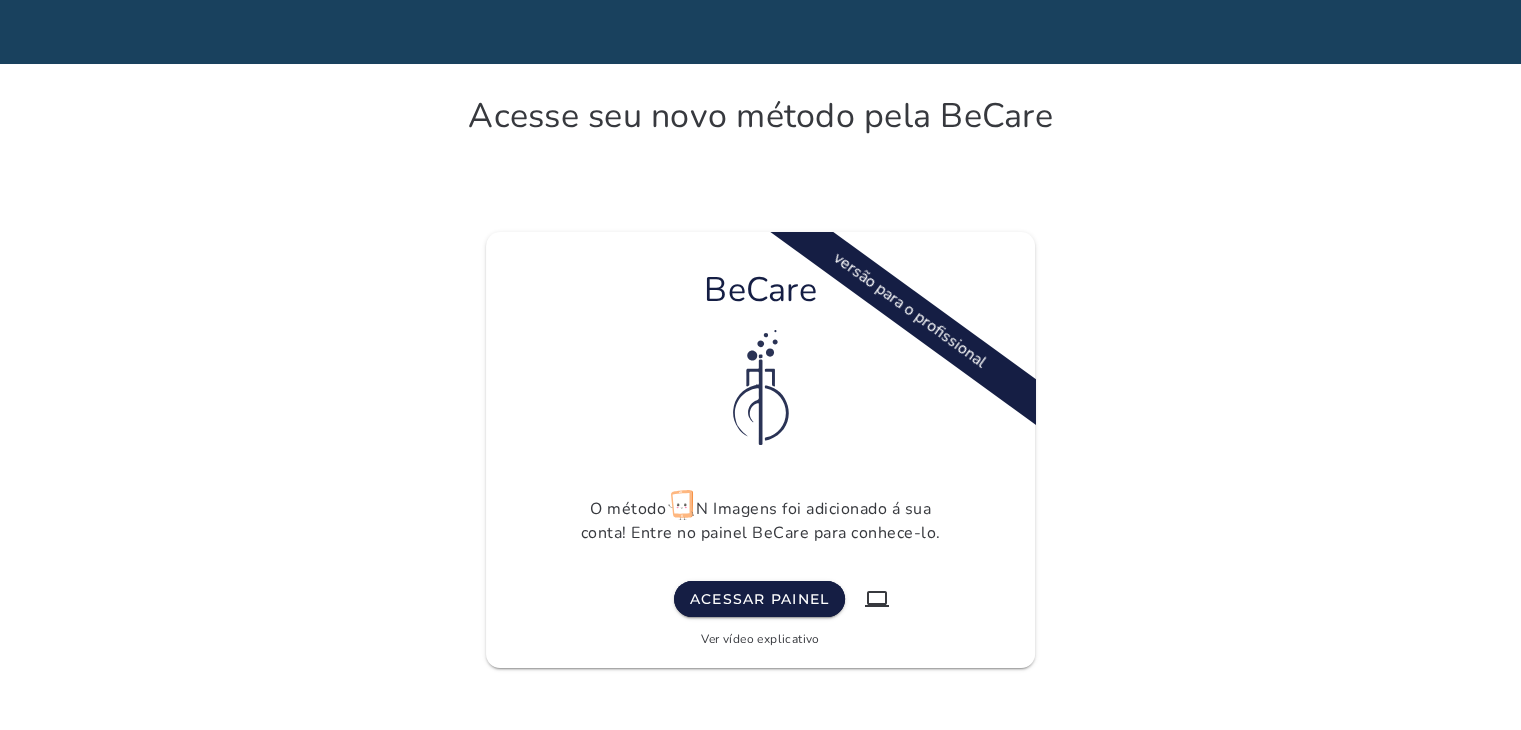 click on "Ver vídeo explicativo" 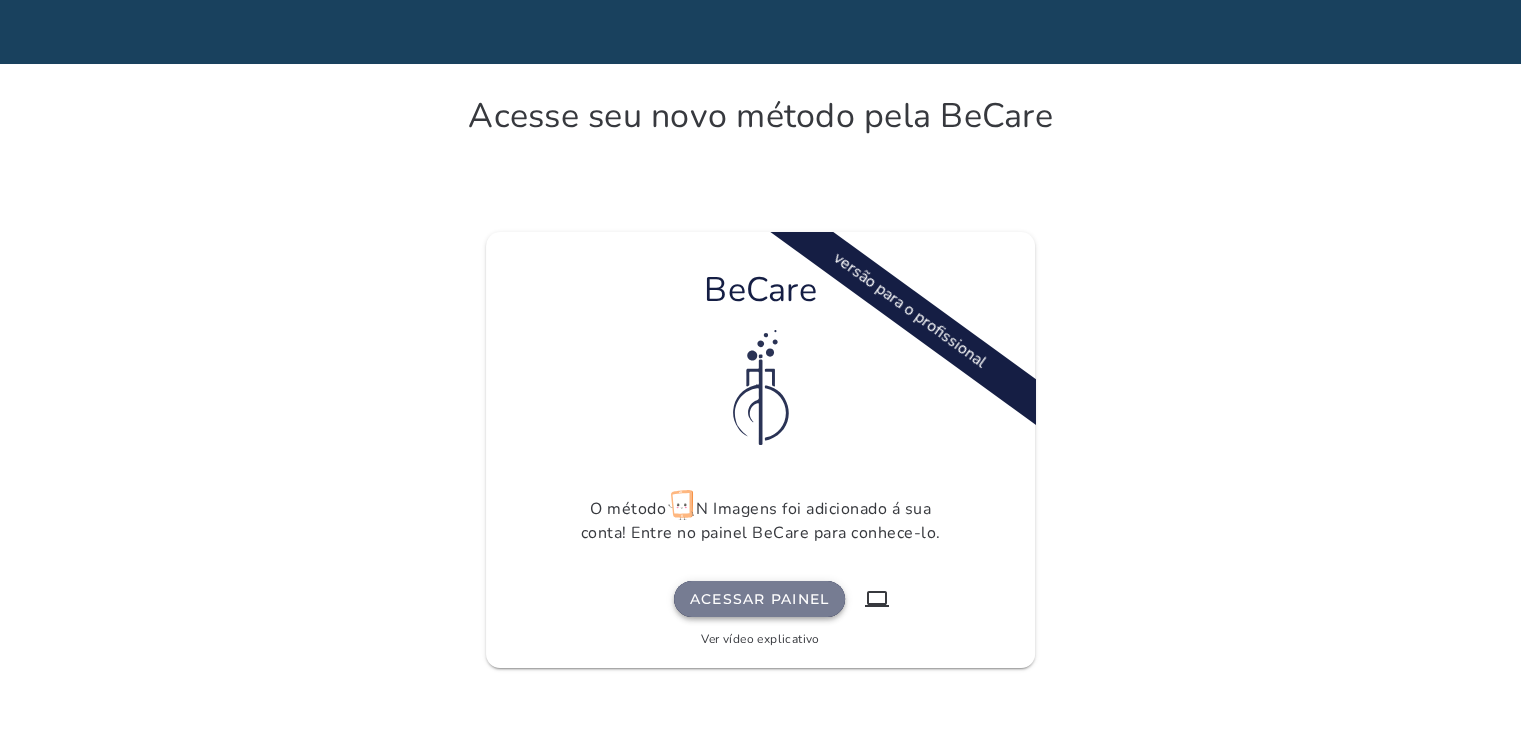 click on "Acessar painel" at bounding box center (0, 0) 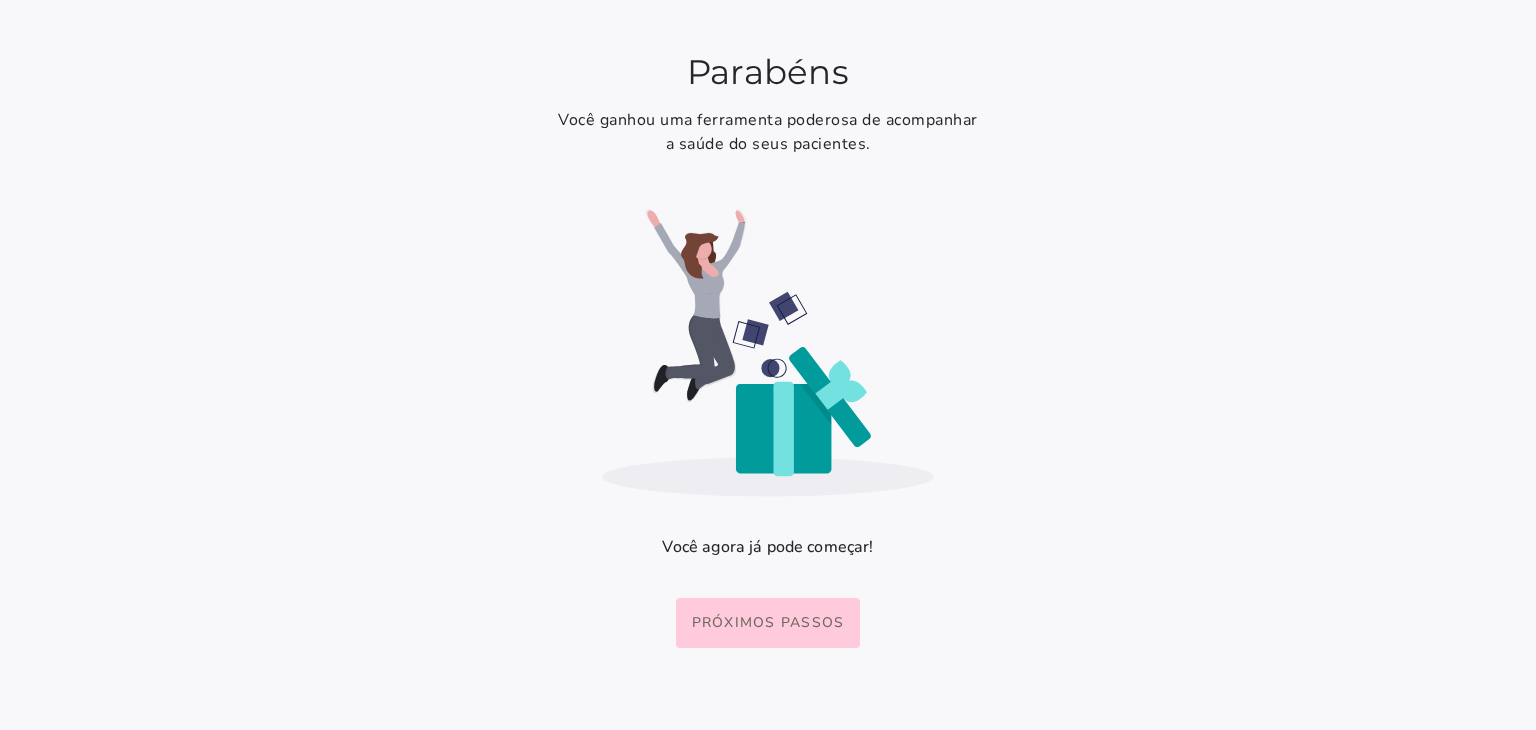 scroll, scrollTop: 0, scrollLeft: 0, axis: both 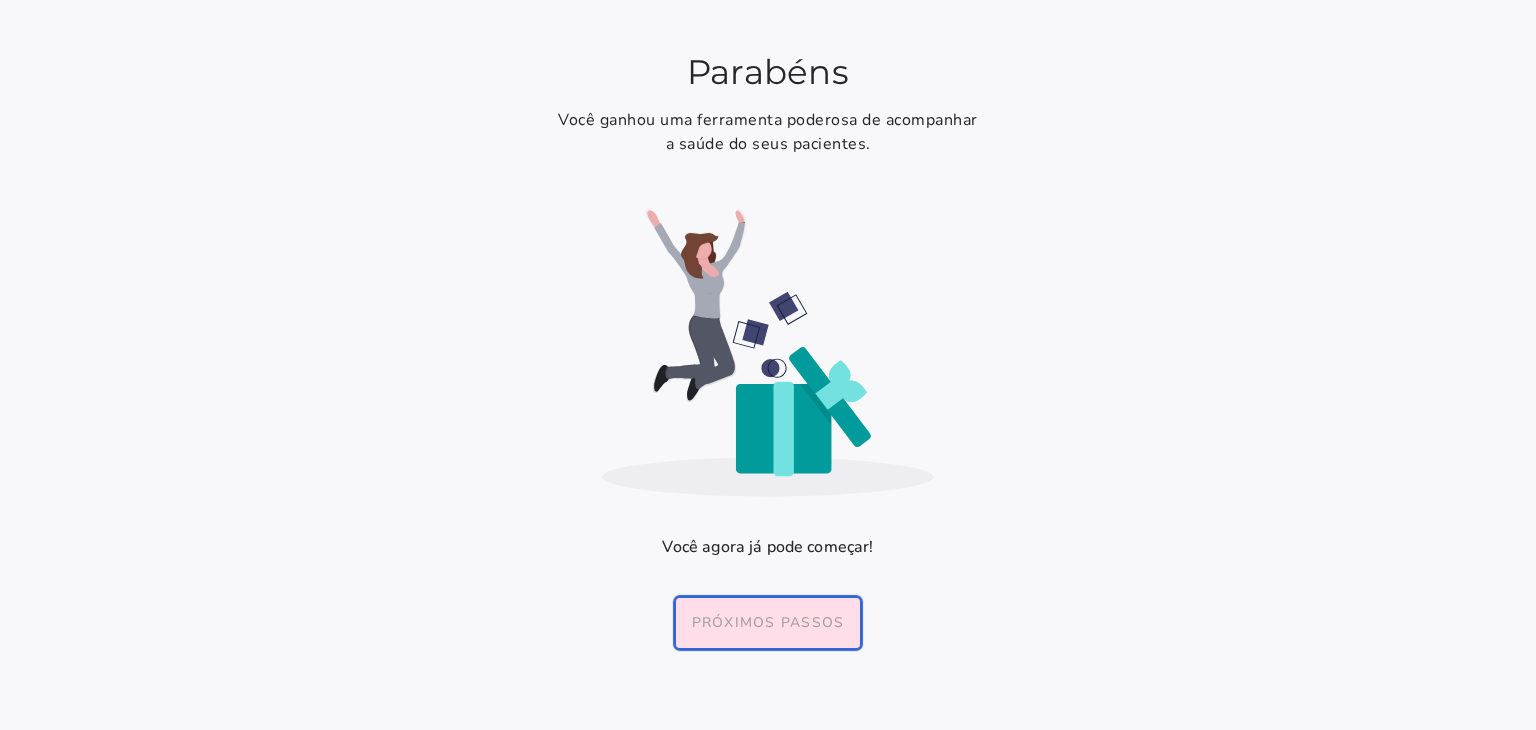 click on "Próximos passos" at bounding box center [768, 623] 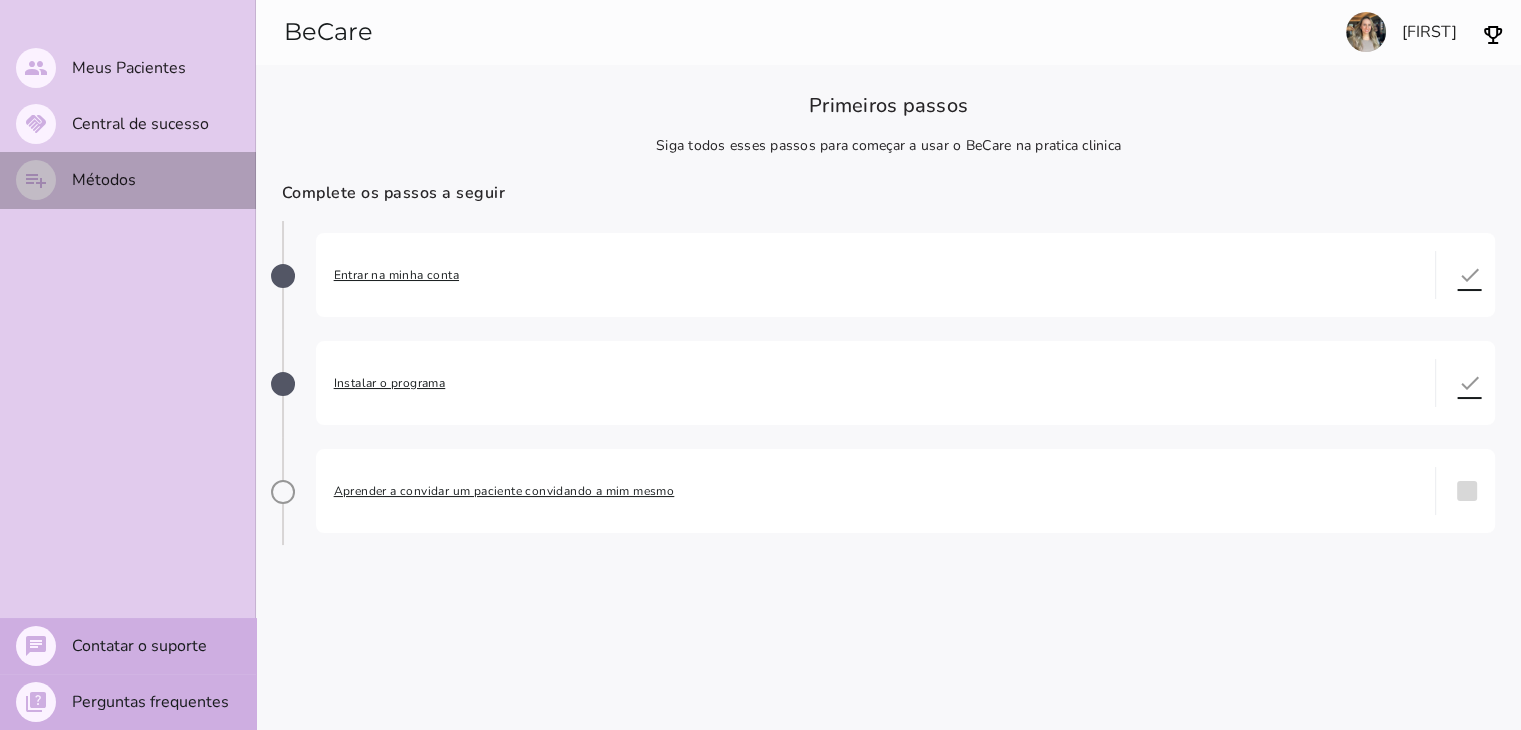 click on "Métodos" at bounding box center (0, 0) 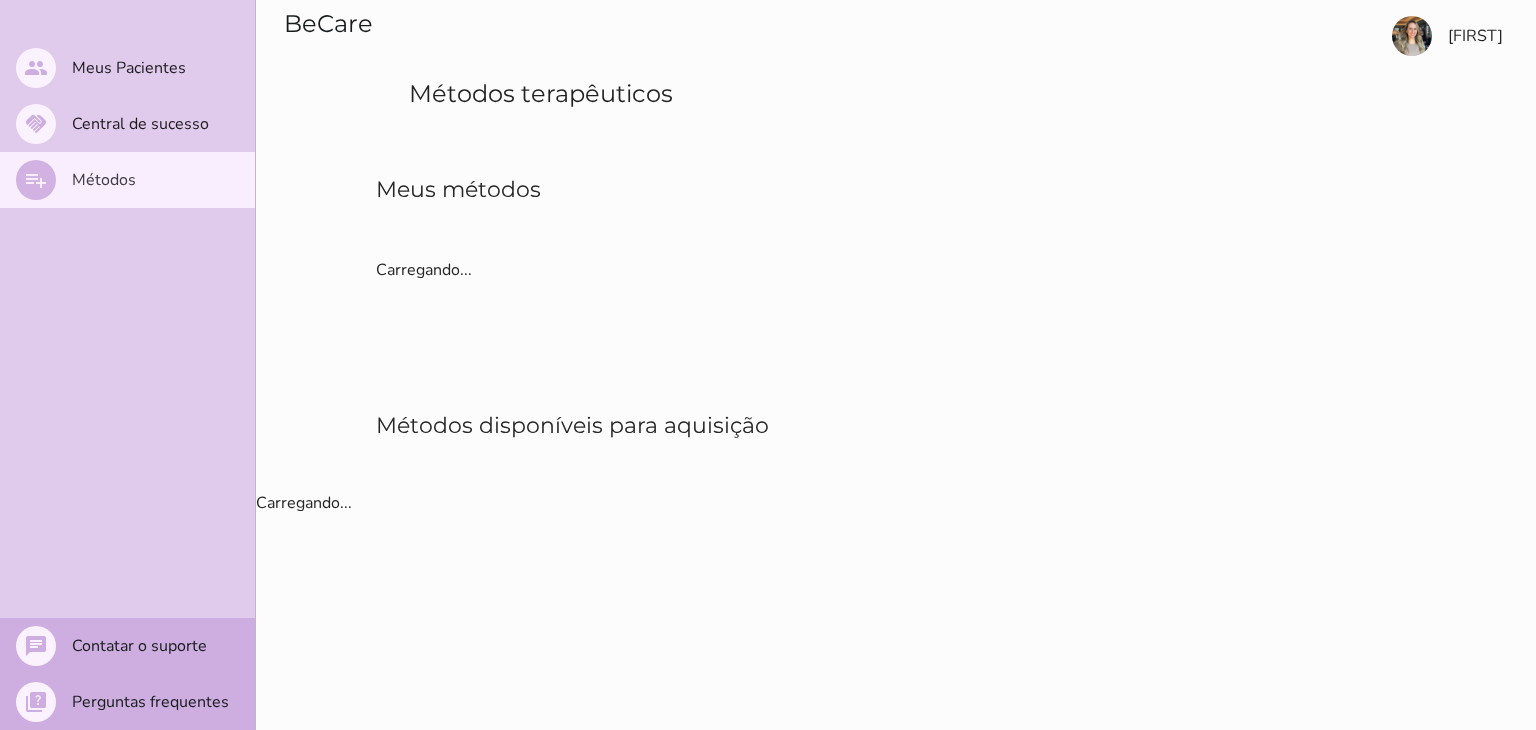 type 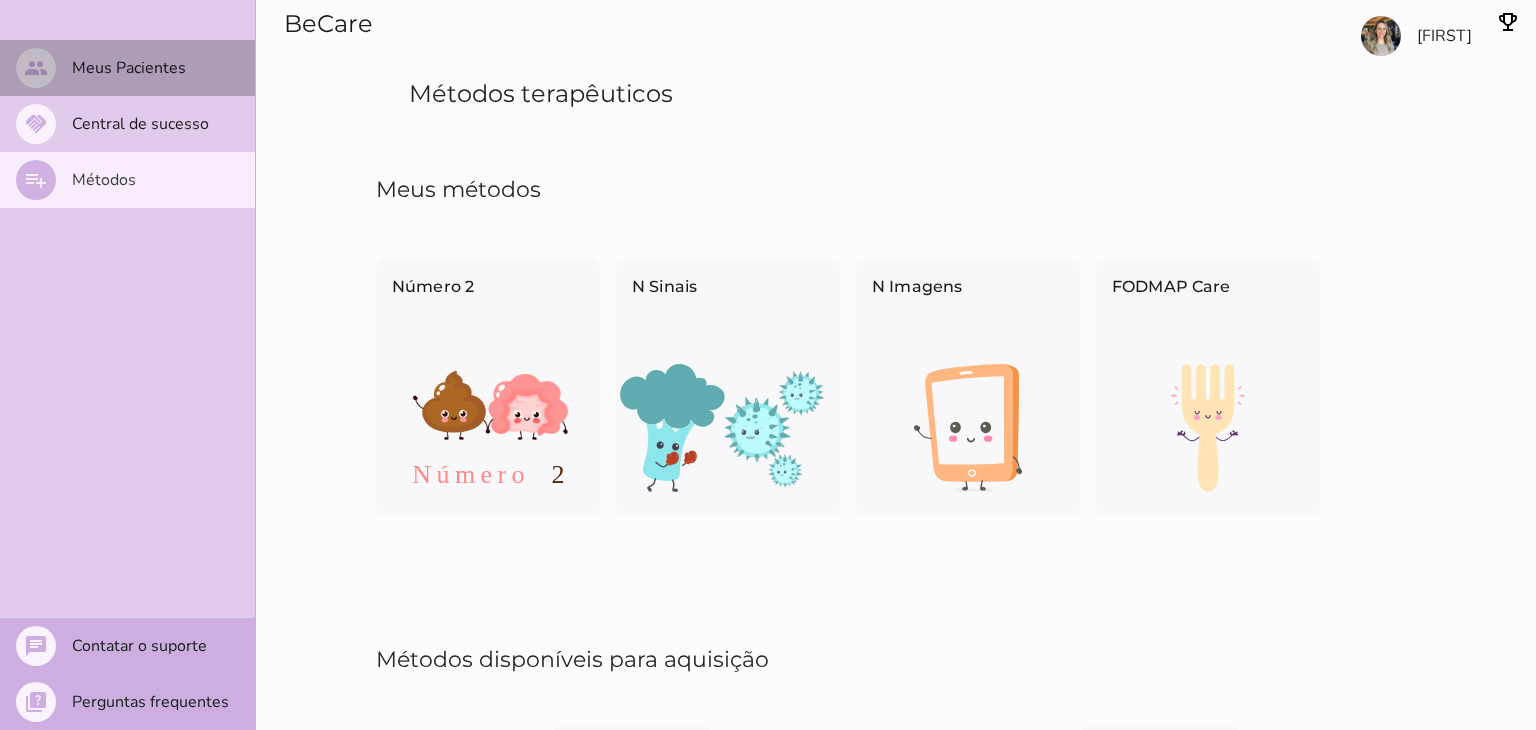 click on "Meus Pacientes" at bounding box center [0, 0] 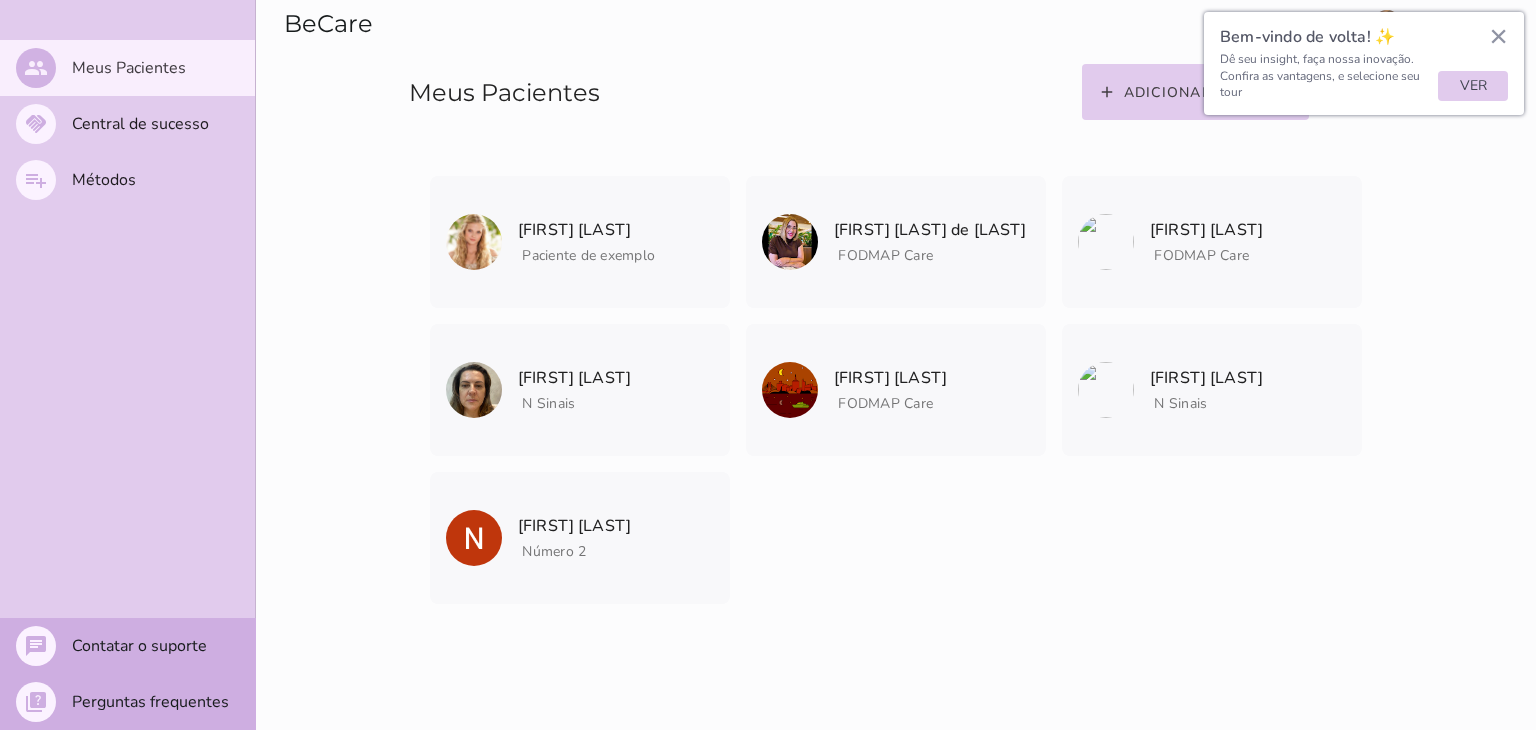click on "×" at bounding box center [1498, 36] 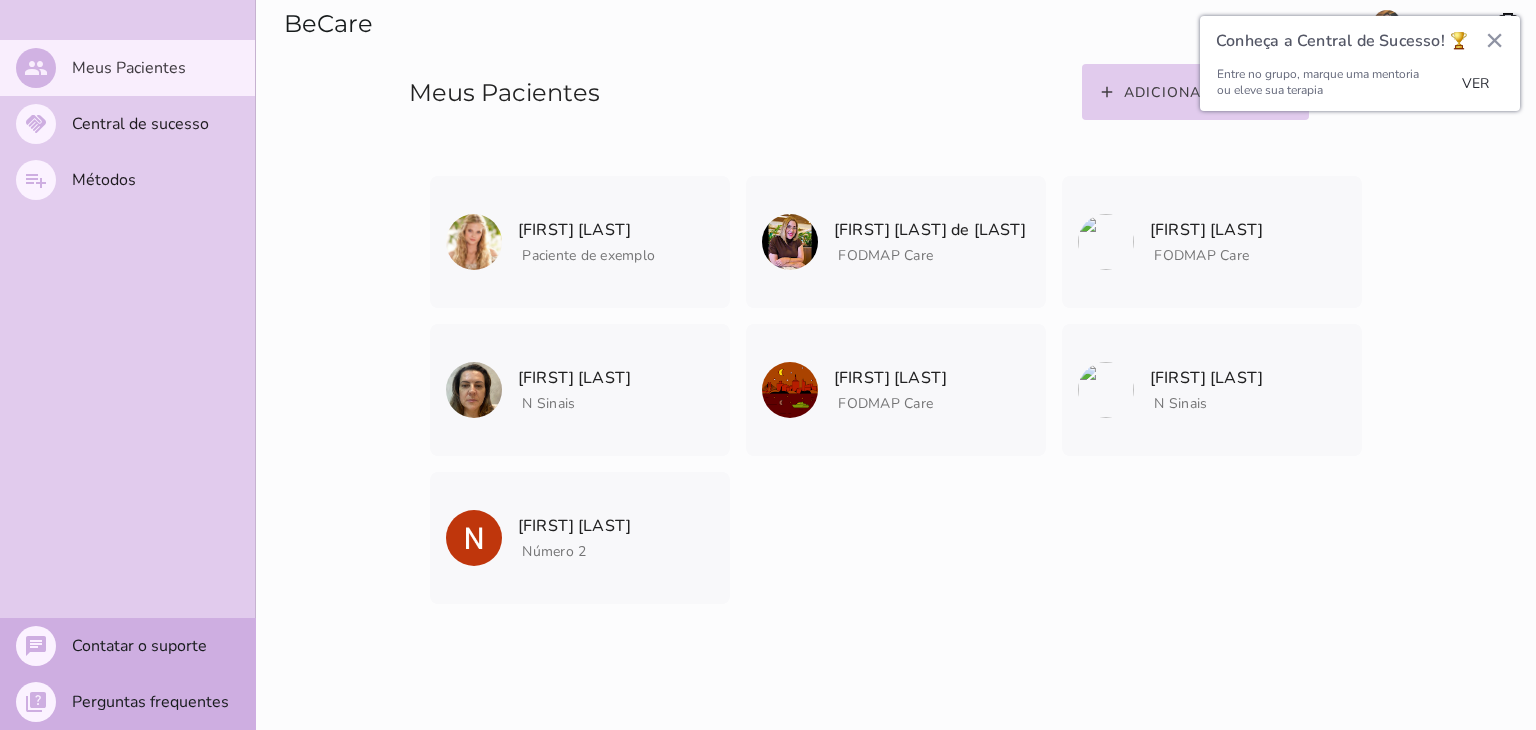 click on "Ver" at bounding box center (1475, 84) 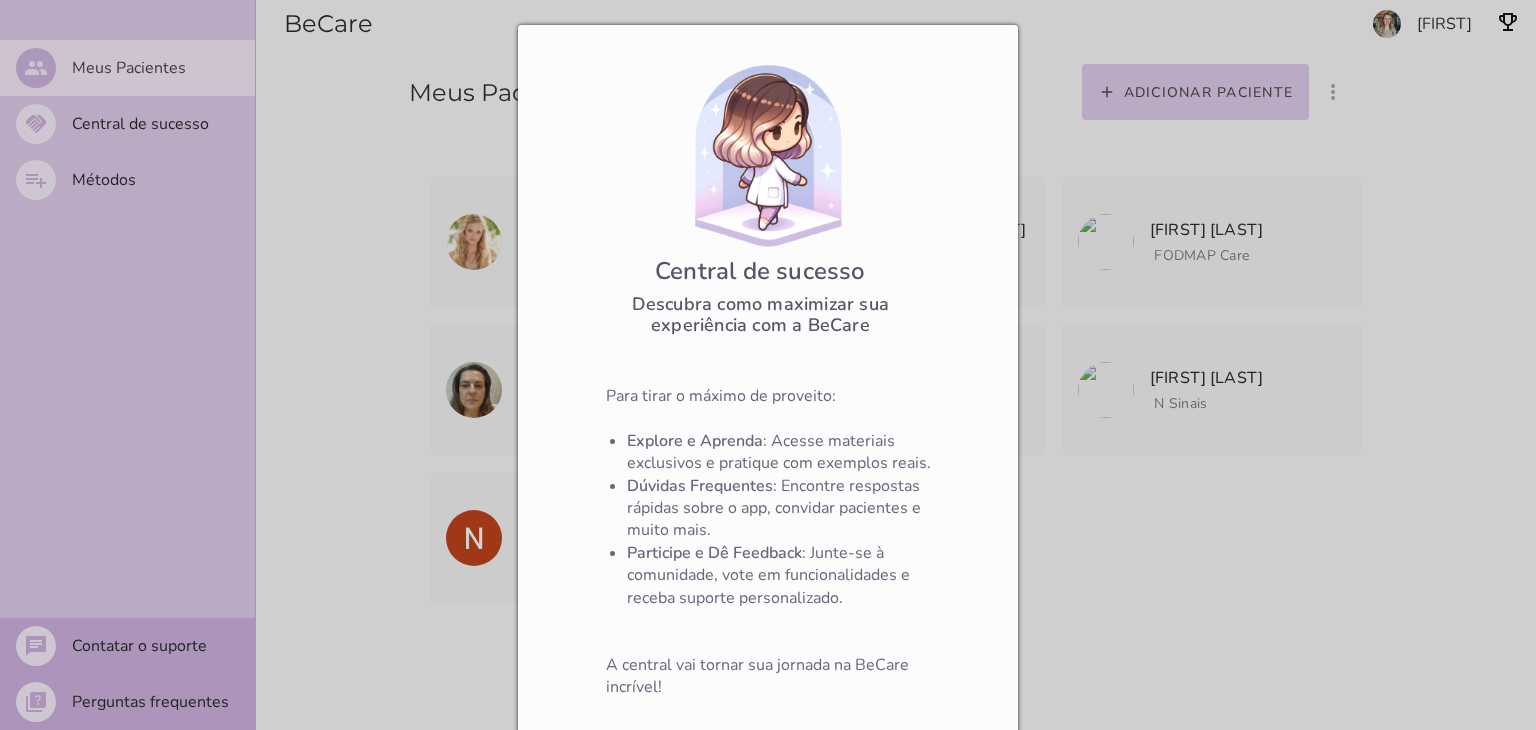 click at bounding box center [768, 365] 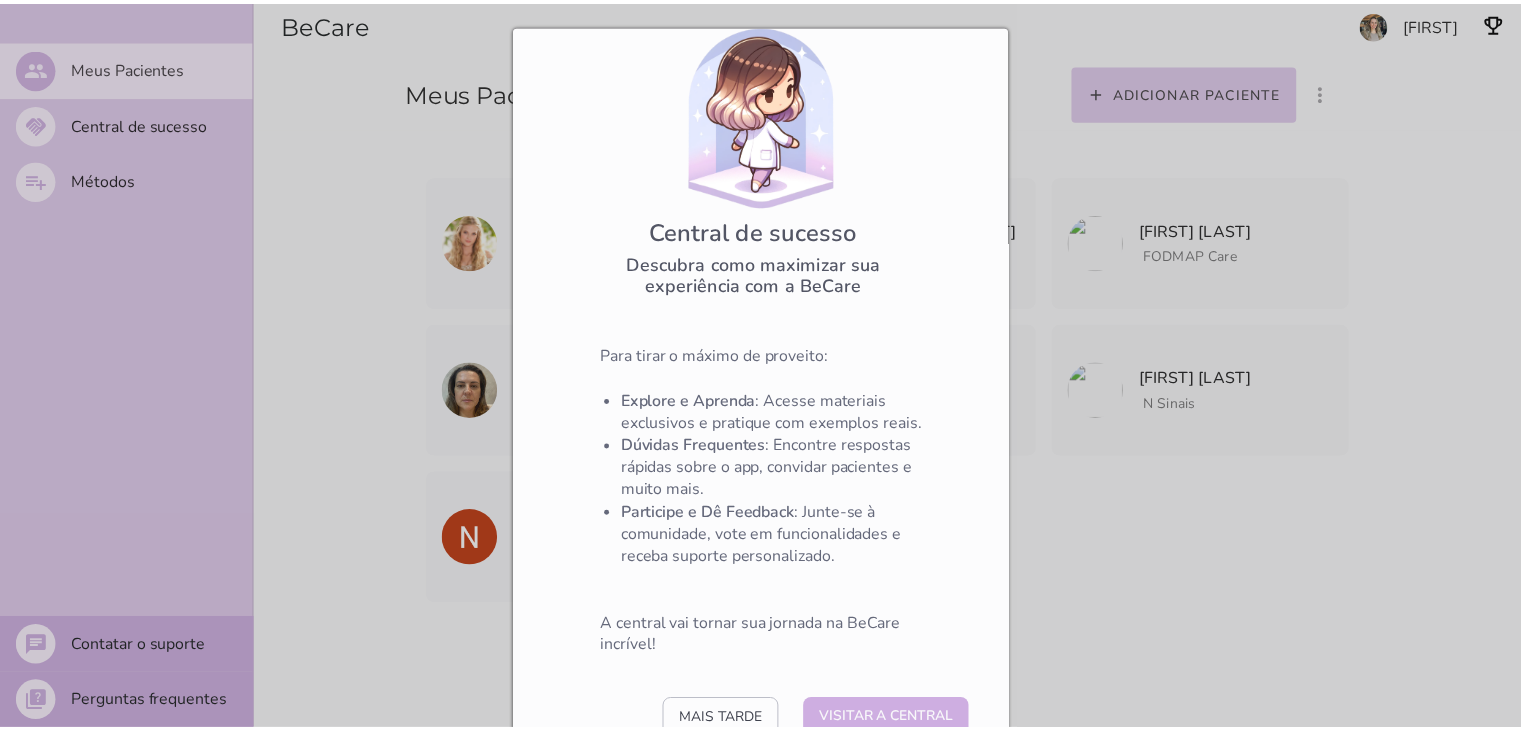scroll, scrollTop: 45, scrollLeft: 0, axis: vertical 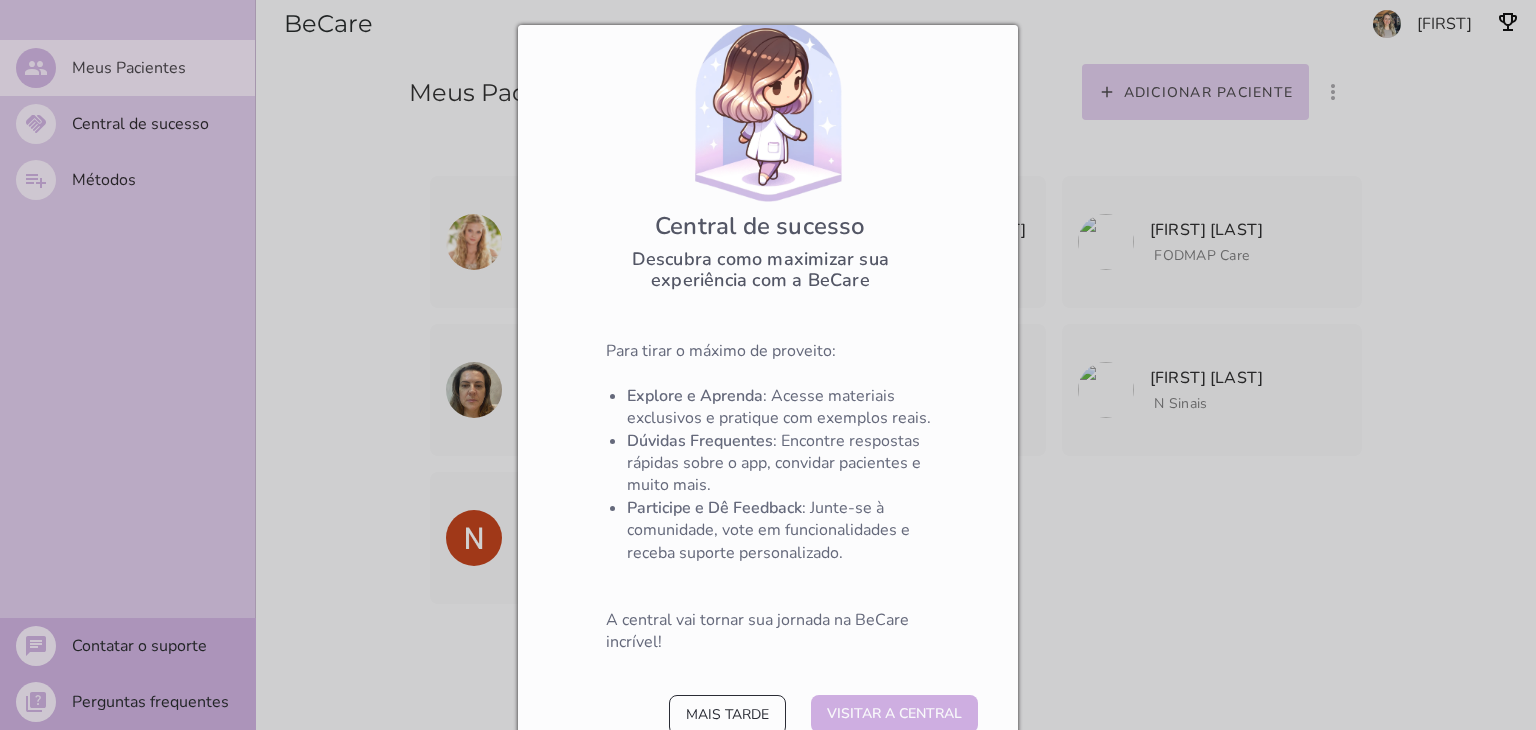 click on "Mais tarde" at bounding box center [727, 715] 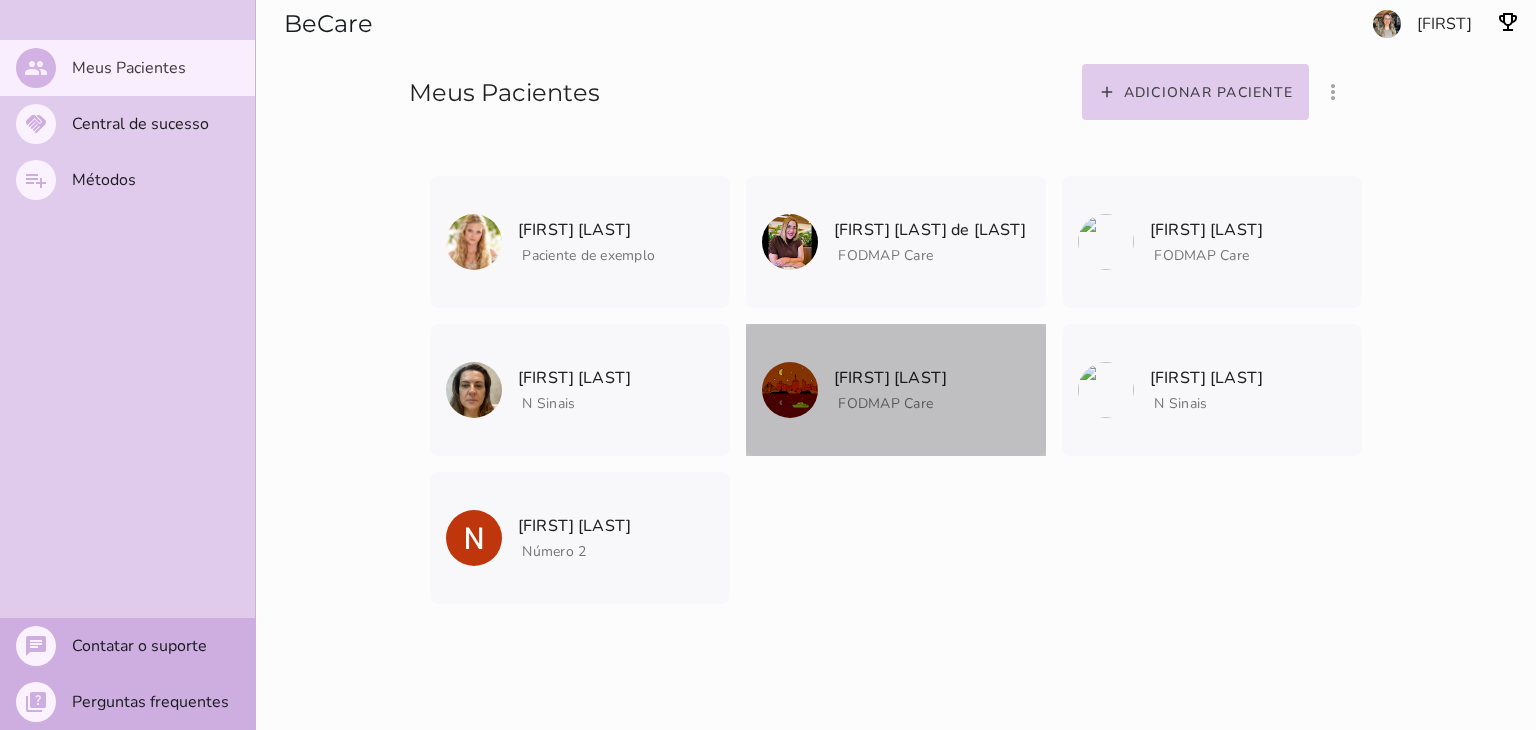 click on "FODMAP Care" 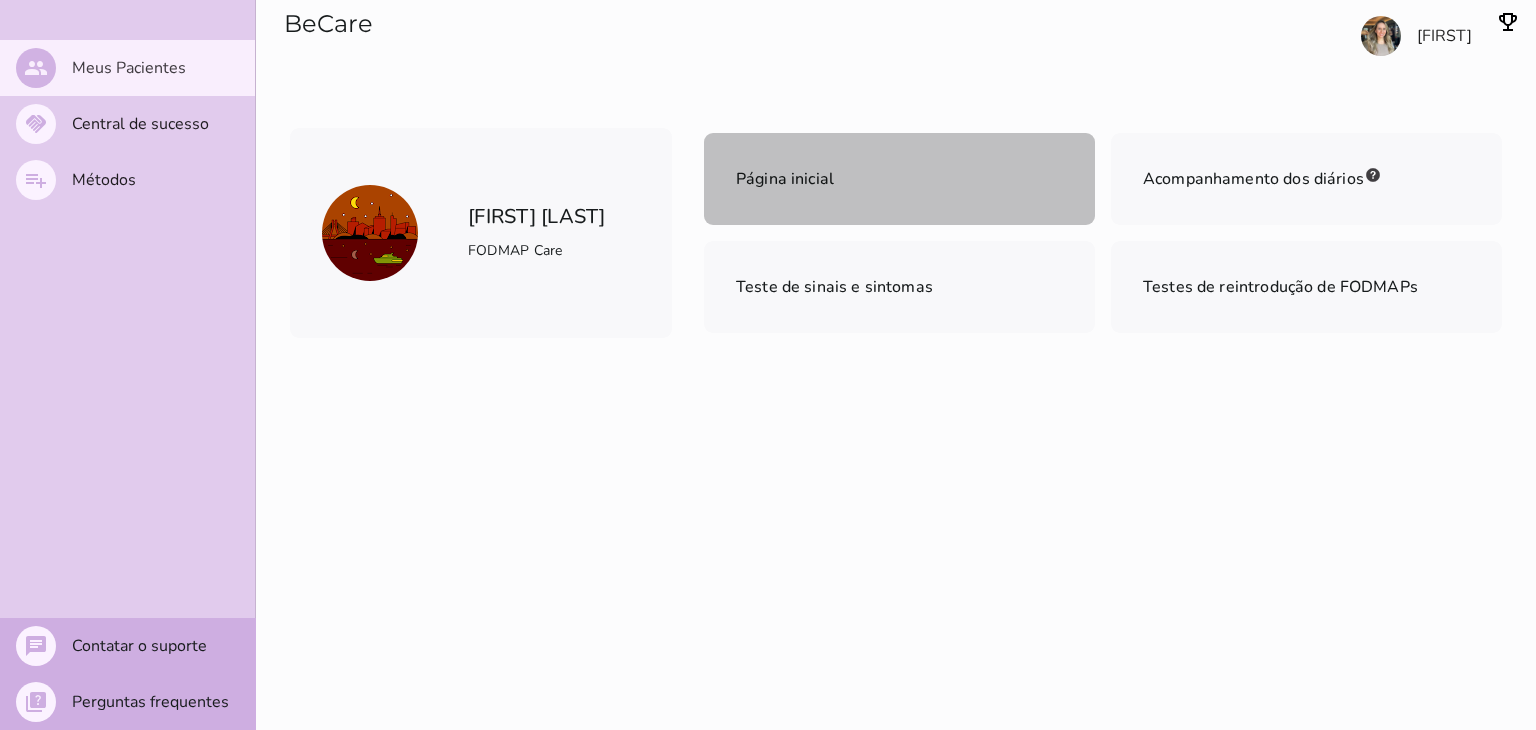 click on "Página inicial" at bounding box center [899, 179] 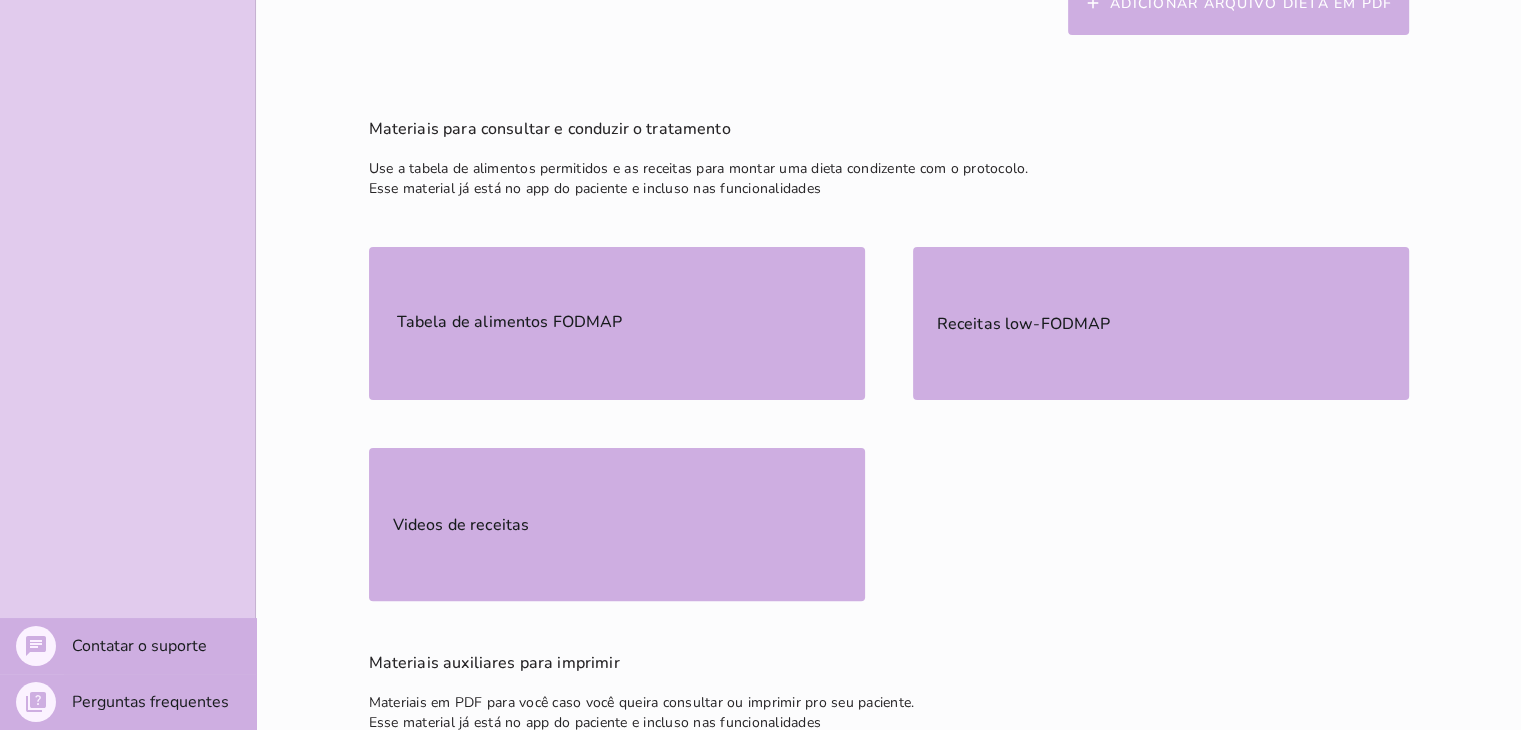 scroll, scrollTop: 480, scrollLeft: 0, axis: vertical 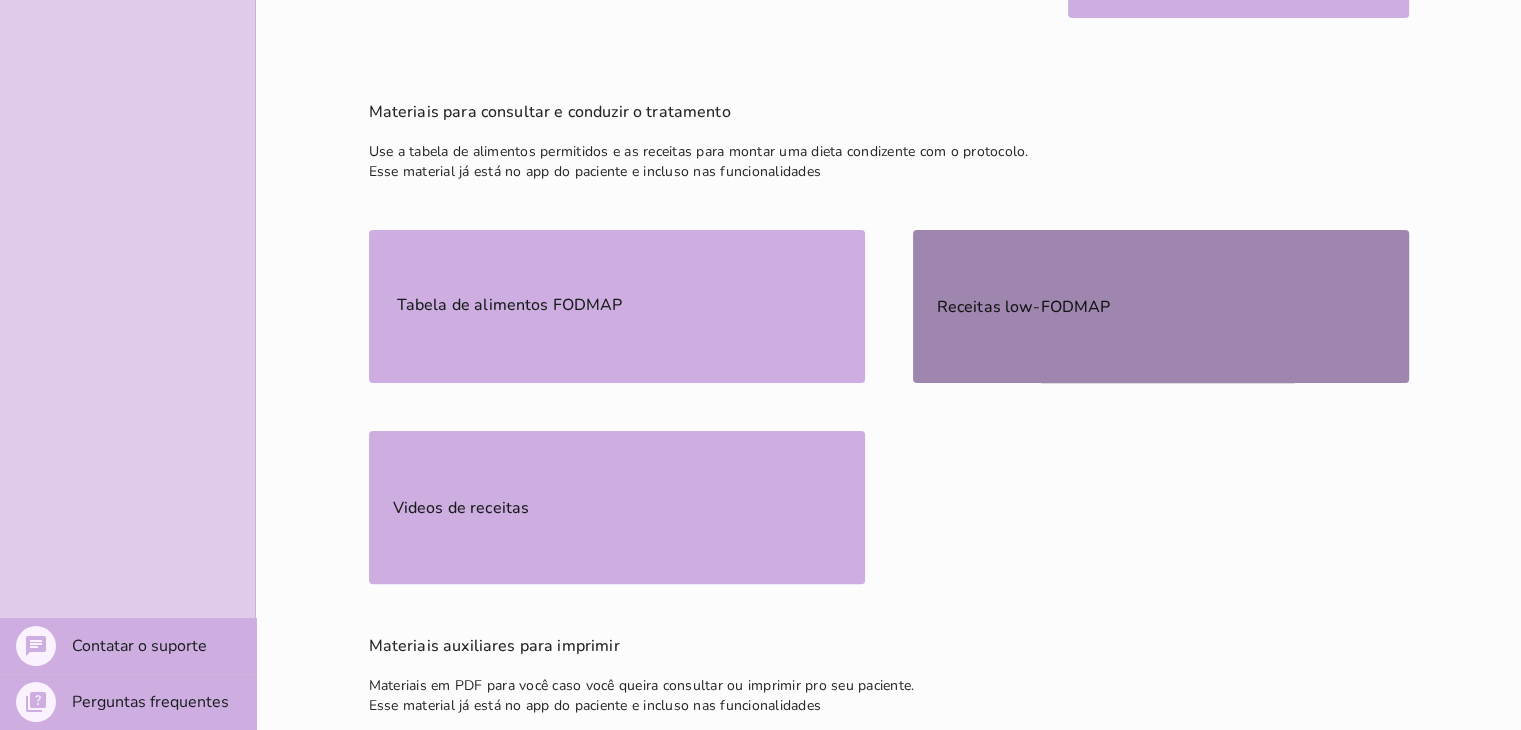 click on "Receitas low-FODMAP" at bounding box center [1161, 306] 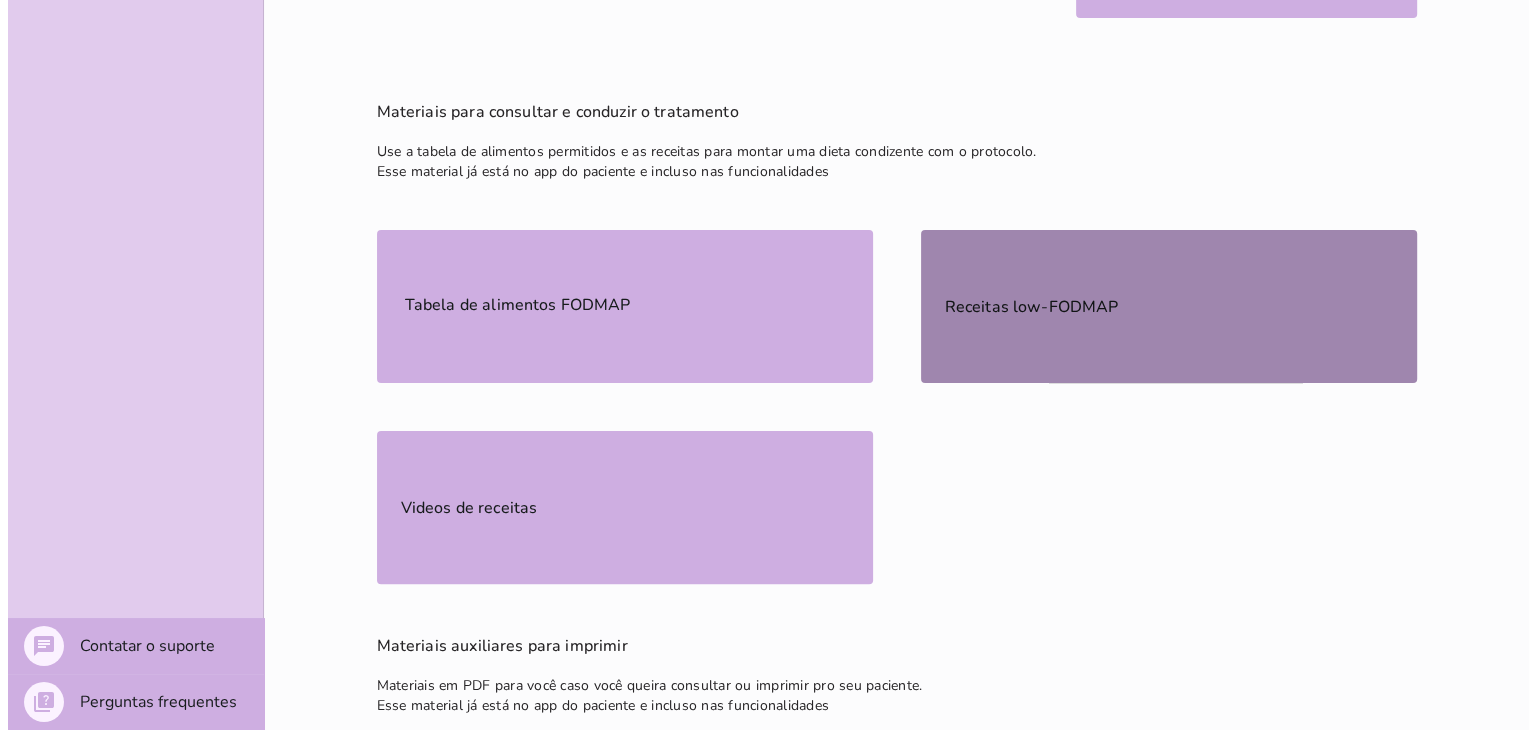 scroll, scrollTop: 0, scrollLeft: 0, axis: both 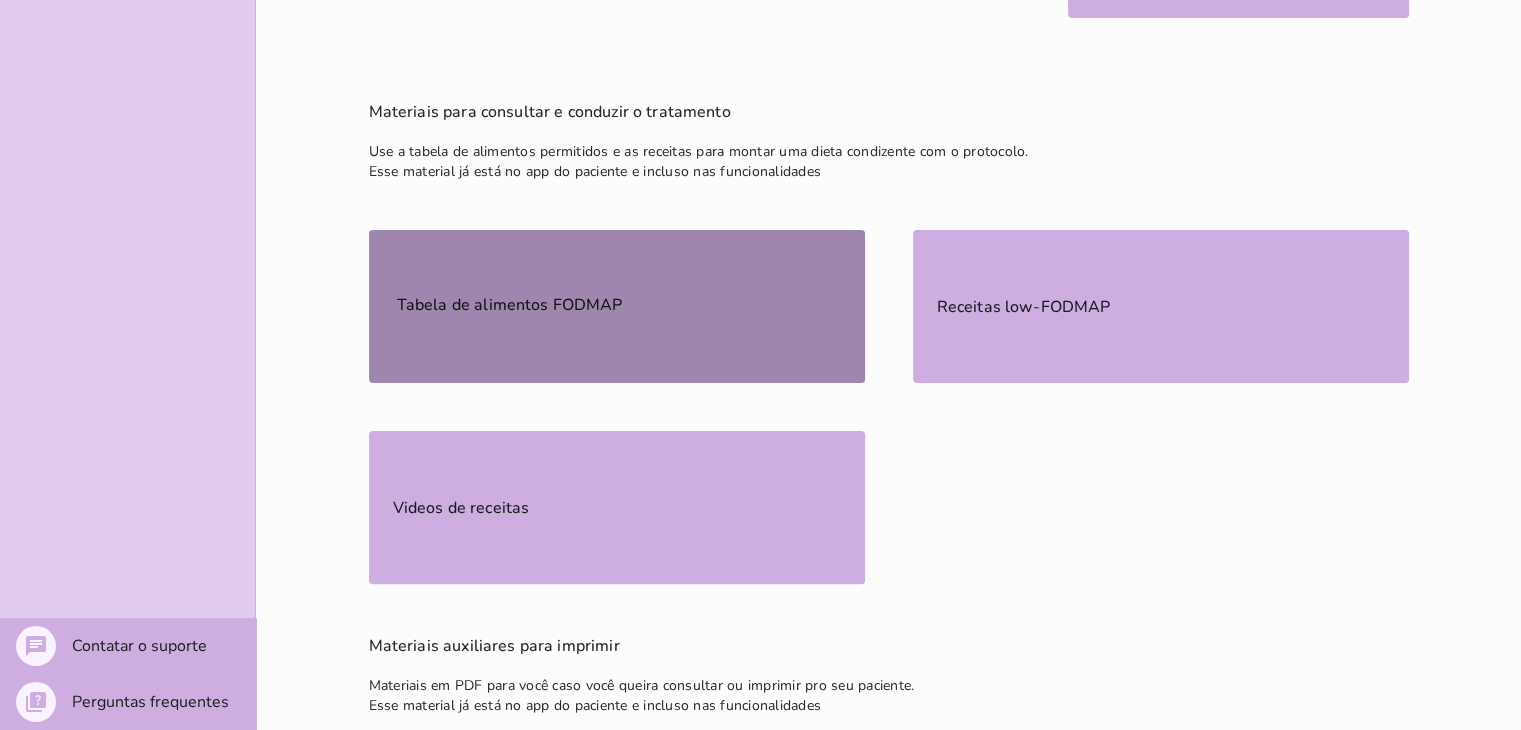 click on "Tabela de alimentos FODMAP" at bounding box center (0, 0) 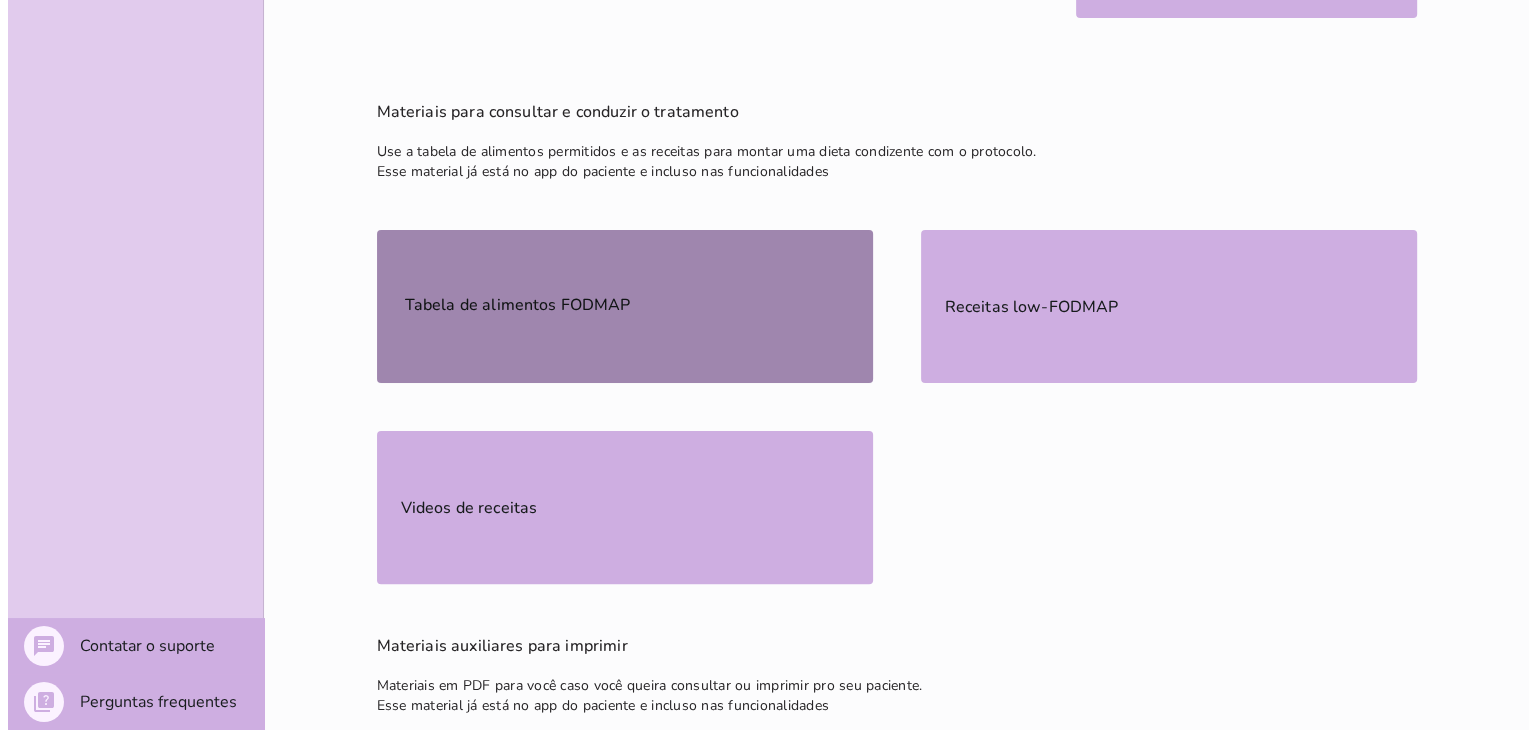scroll, scrollTop: 0, scrollLeft: 0, axis: both 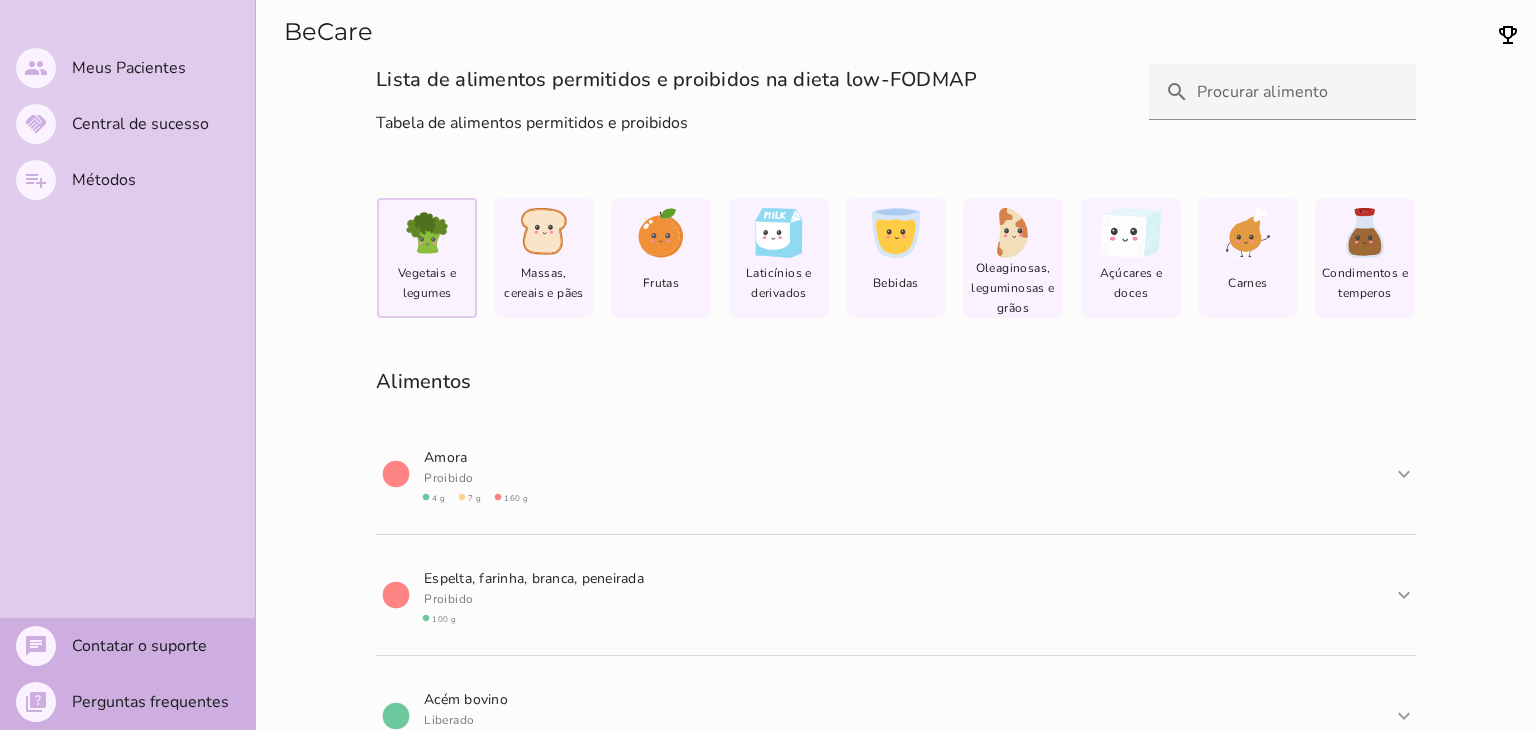 click on "Lista de alimentos permitidos e proibidos na dieta low-FODMAP
Tabela de alimentos permitidos e proibidos
Vegetais e legumes
Massas, cereais e pães
Frutas" at bounding box center (896, 397) 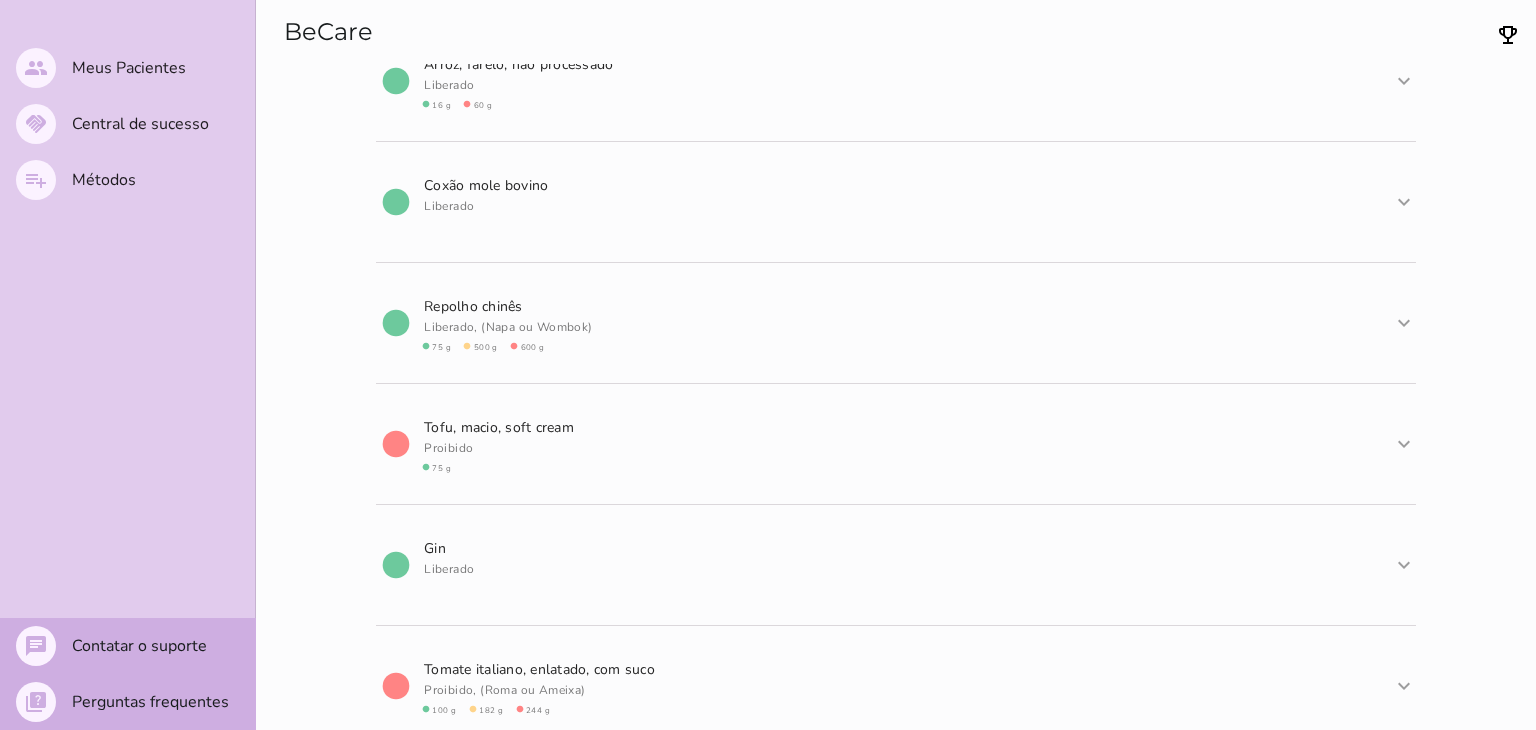 scroll, scrollTop: 75, scrollLeft: 0, axis: vertical 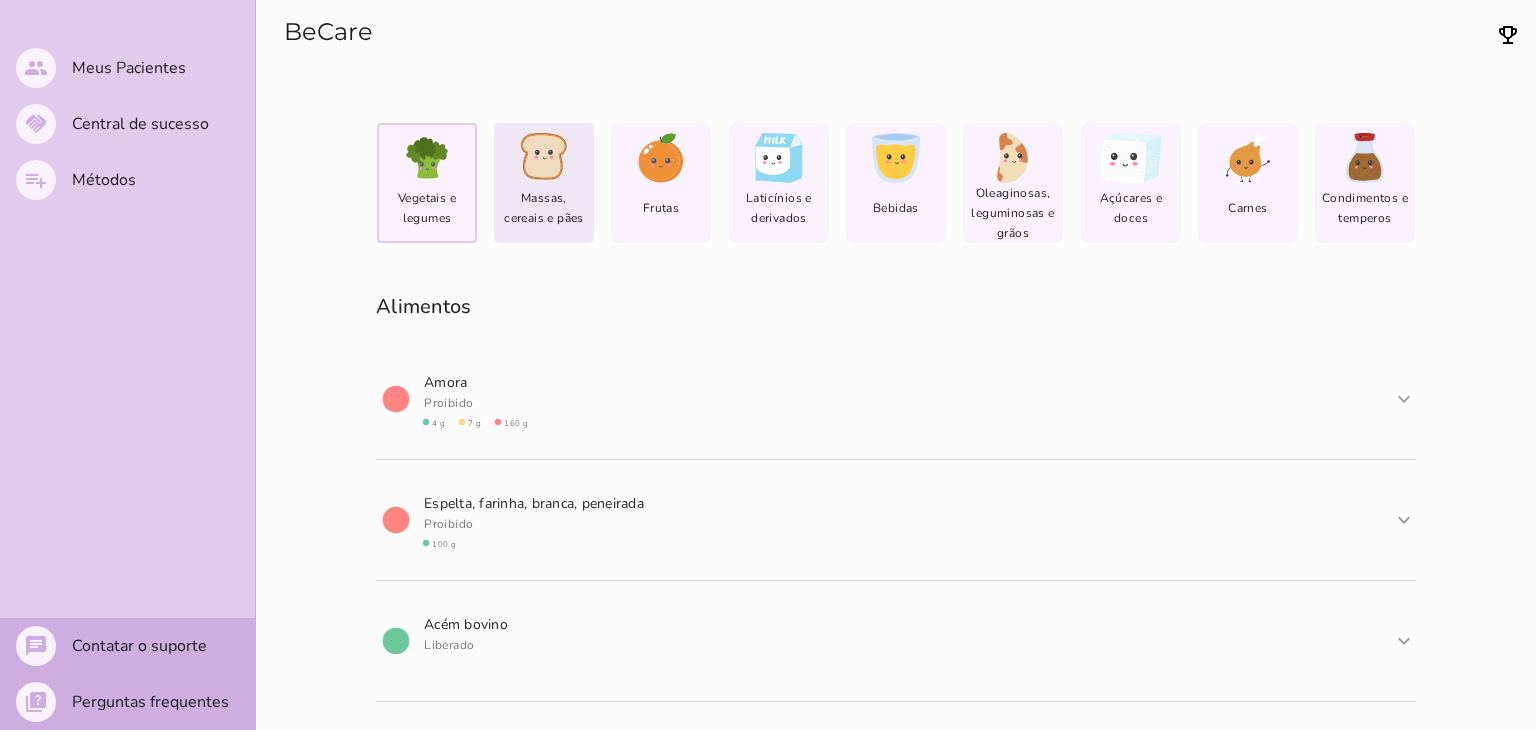 type 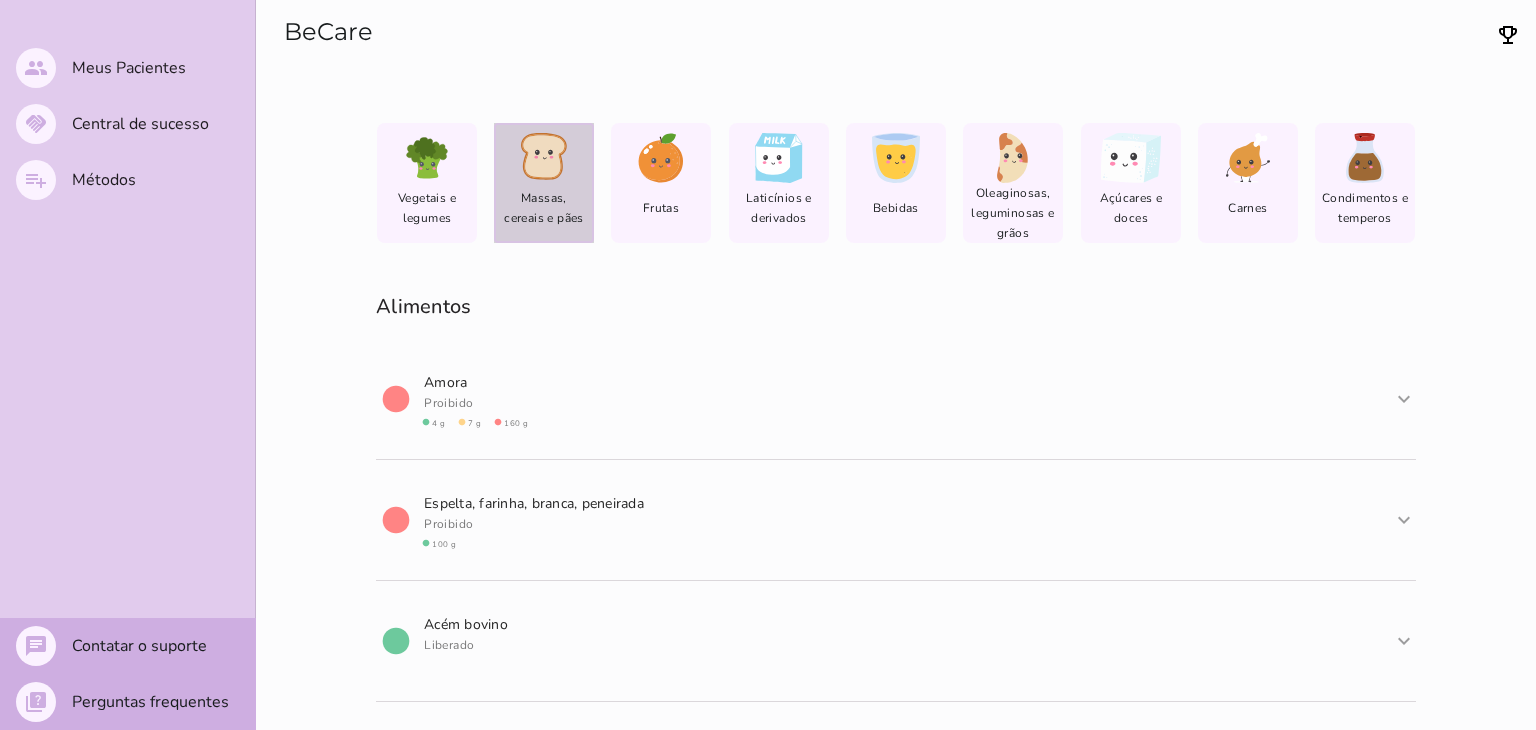click 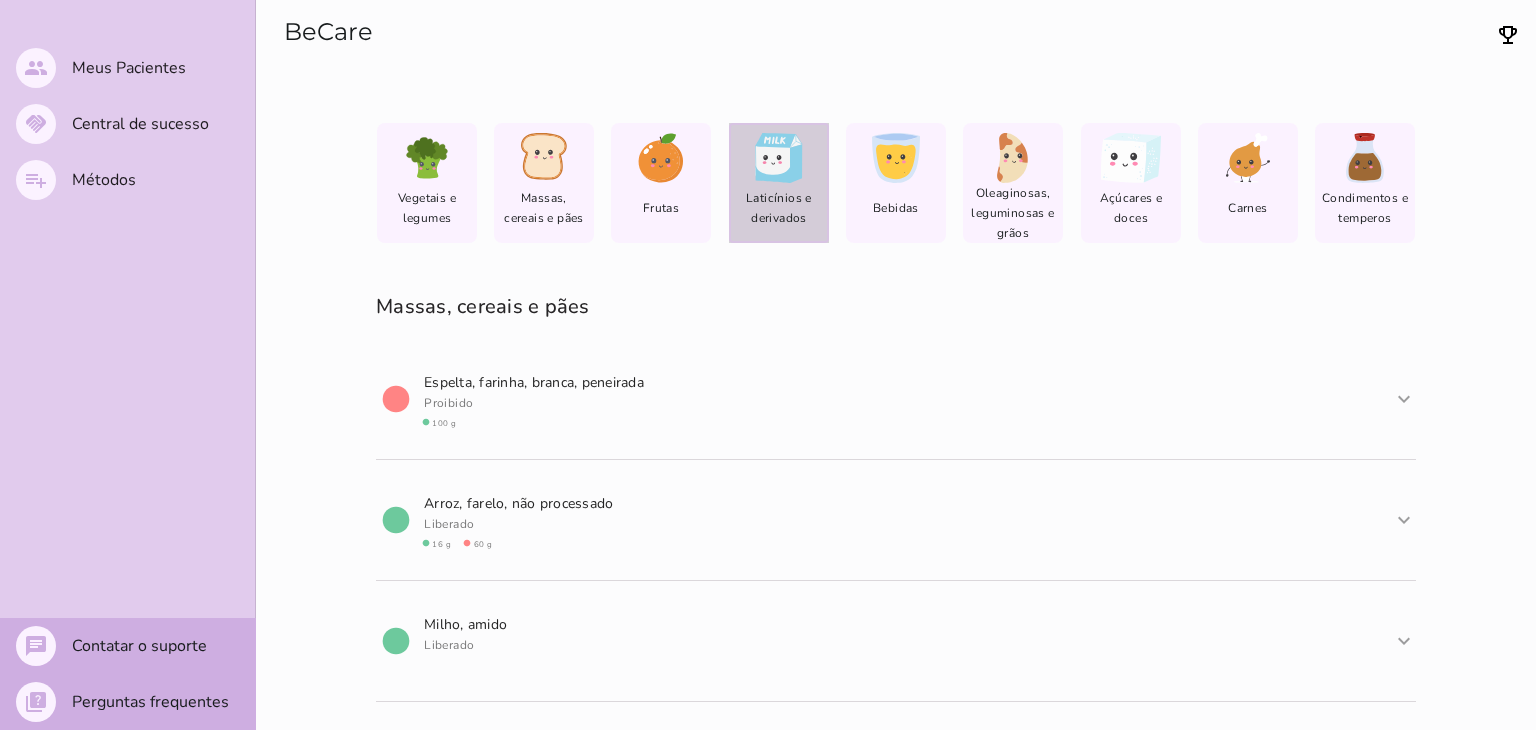 click on "lfm-list-milk
Laticínios e derivados" at bounding box center [779, 183] 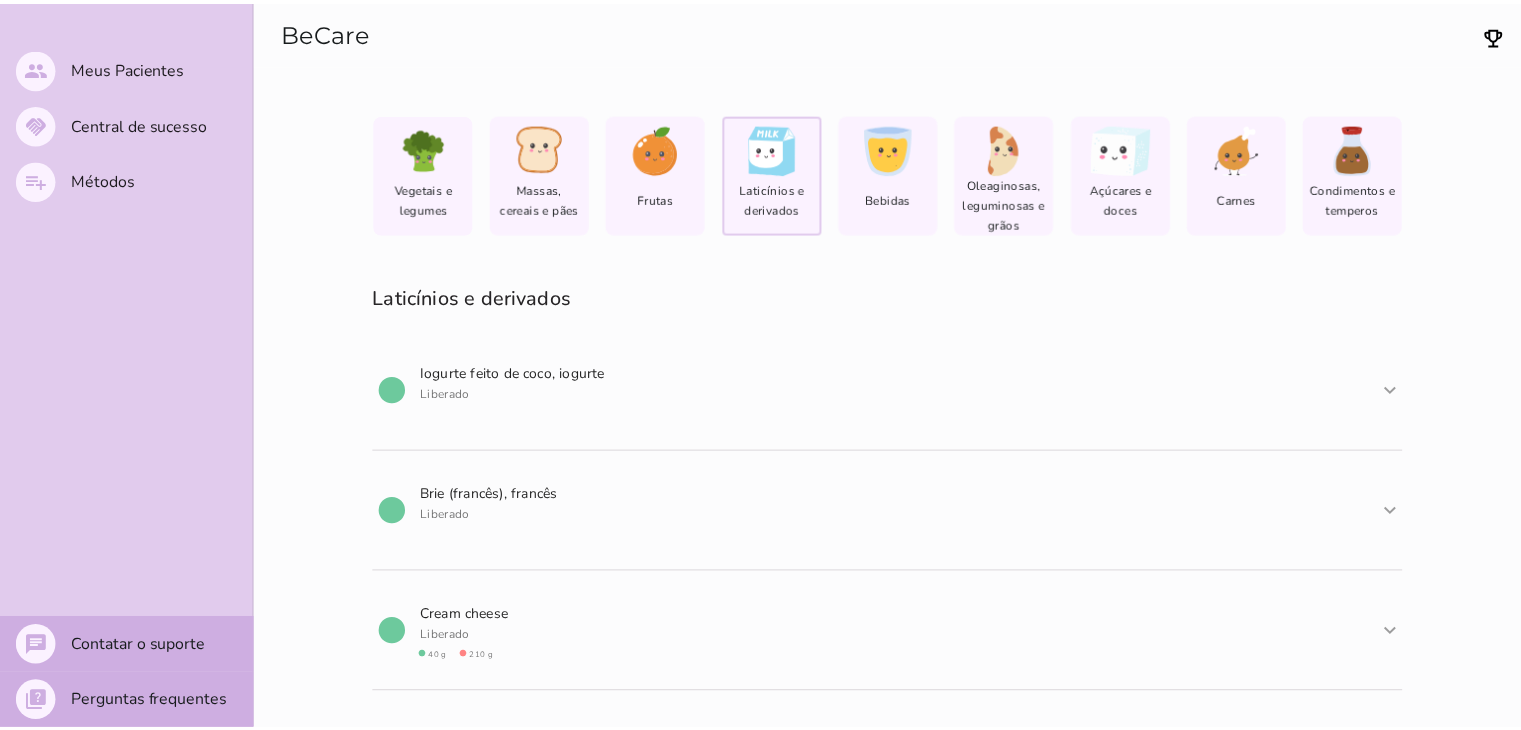 scroll, scrollTop: 0, scrollLeft: 0, axis: both 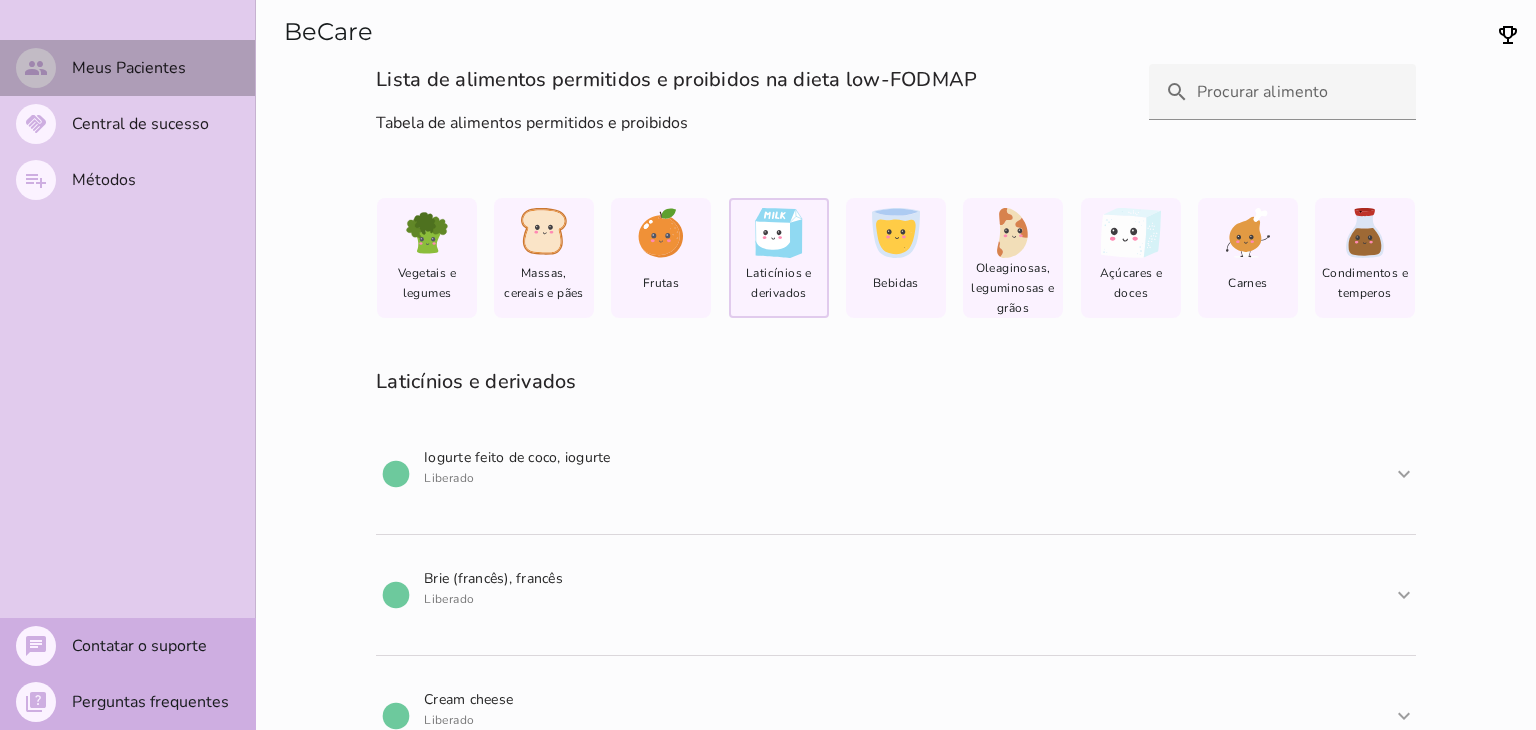 click on "Meus Pacientes" at bounding box center (0, 0) 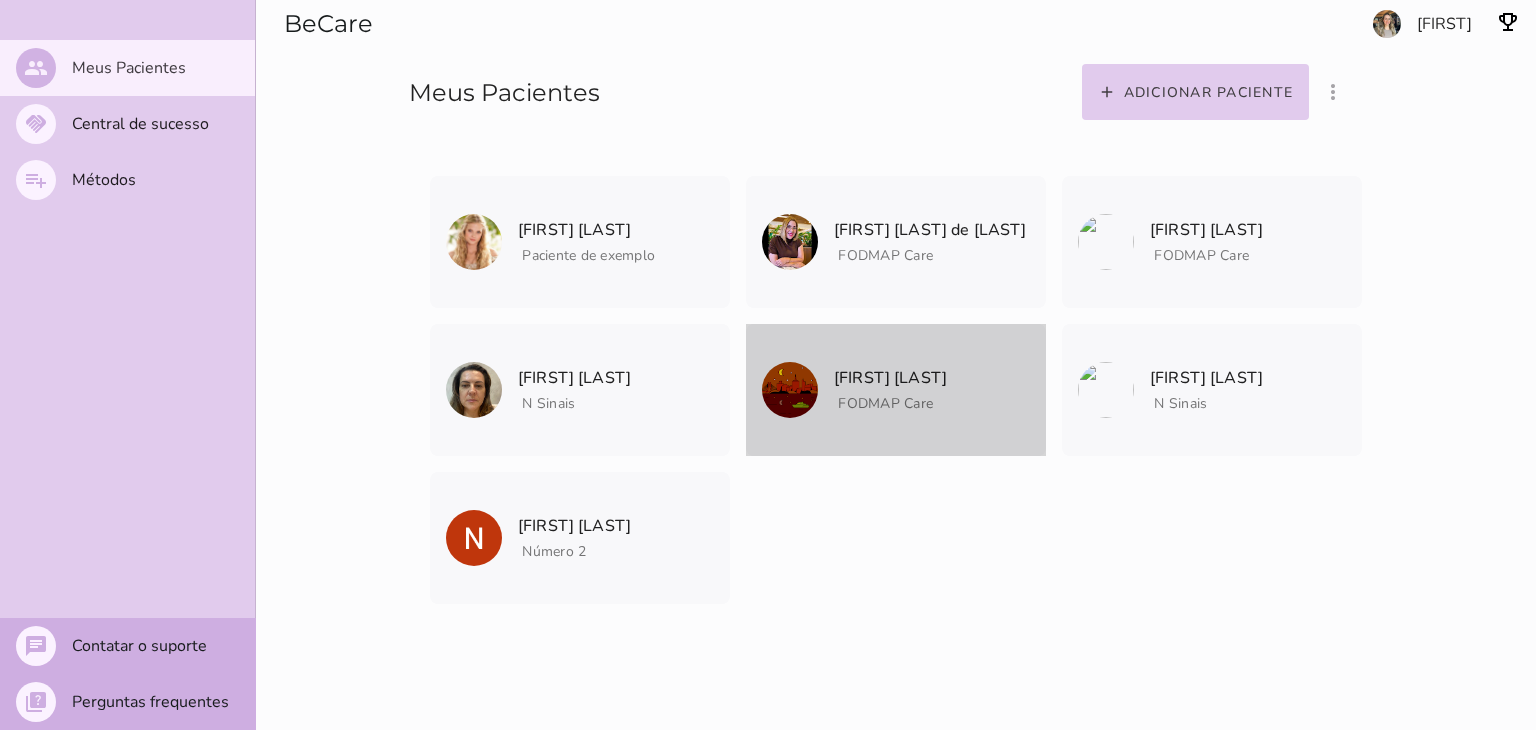 click on "[FIRST] [LAST]" 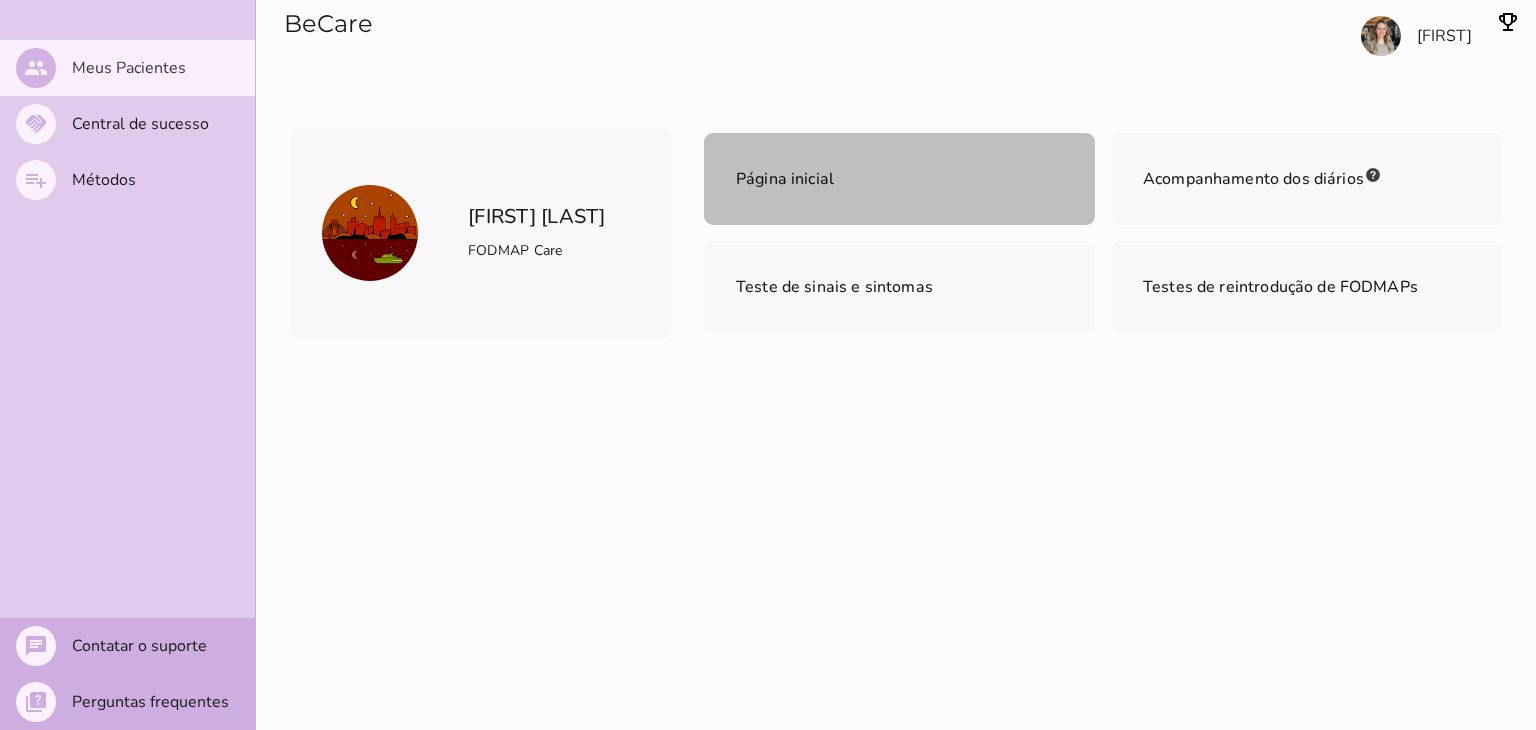 click on "Página inicial" at bounding box center (785, 179) 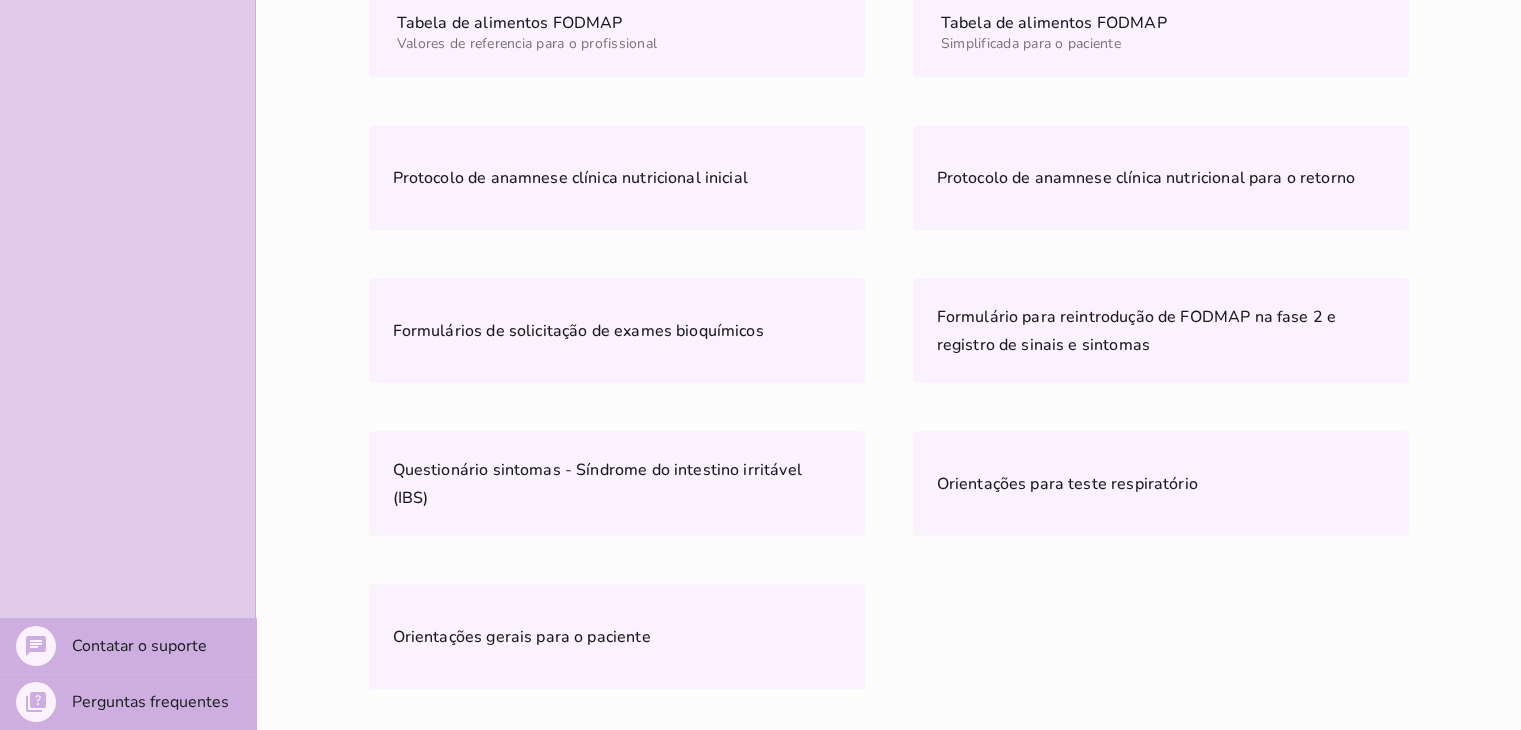 scroll, scrollTop: 1278, scrollLeft: 0, axis: vertical 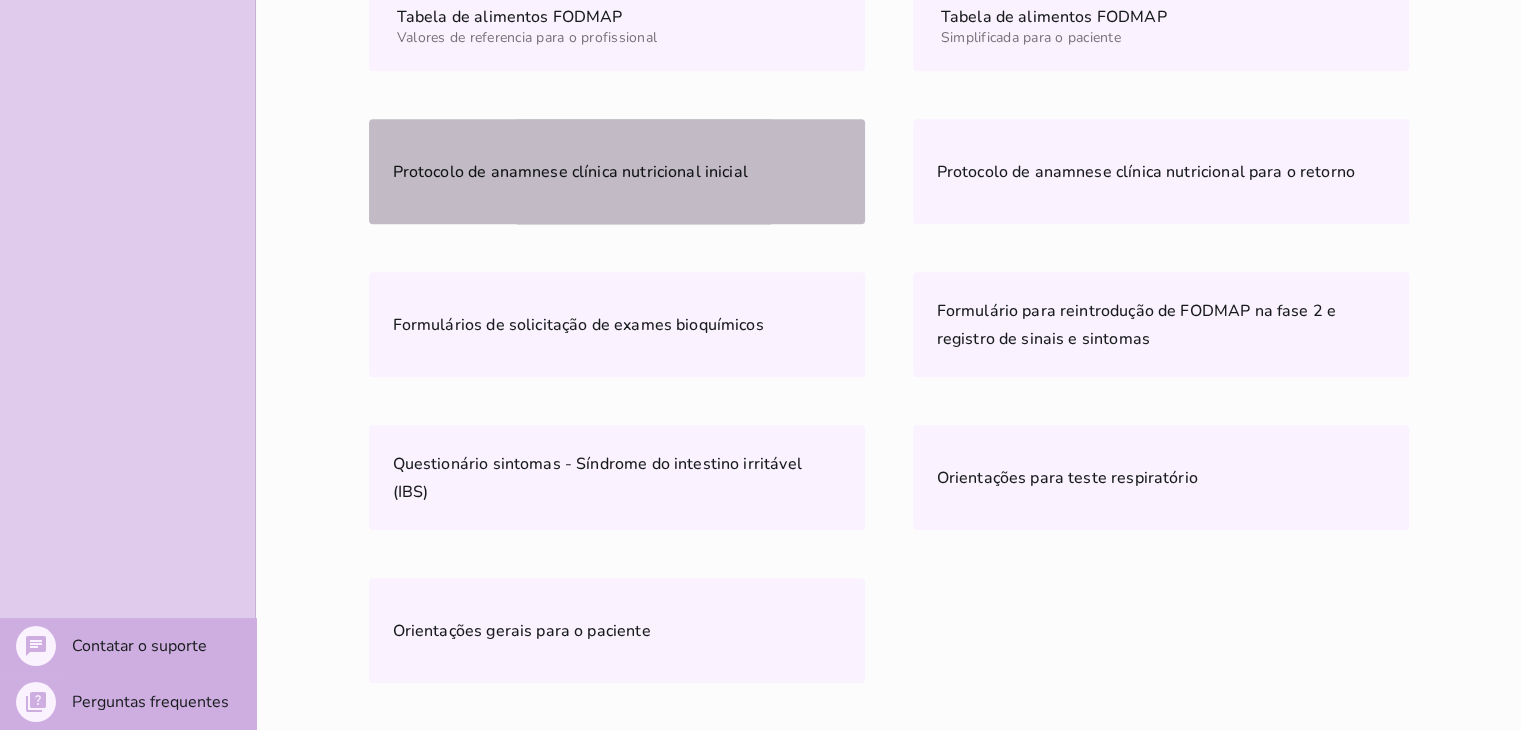 click on "Protocolo de anamnese clínica nutricional inicial" at bounding box center (0, 0) 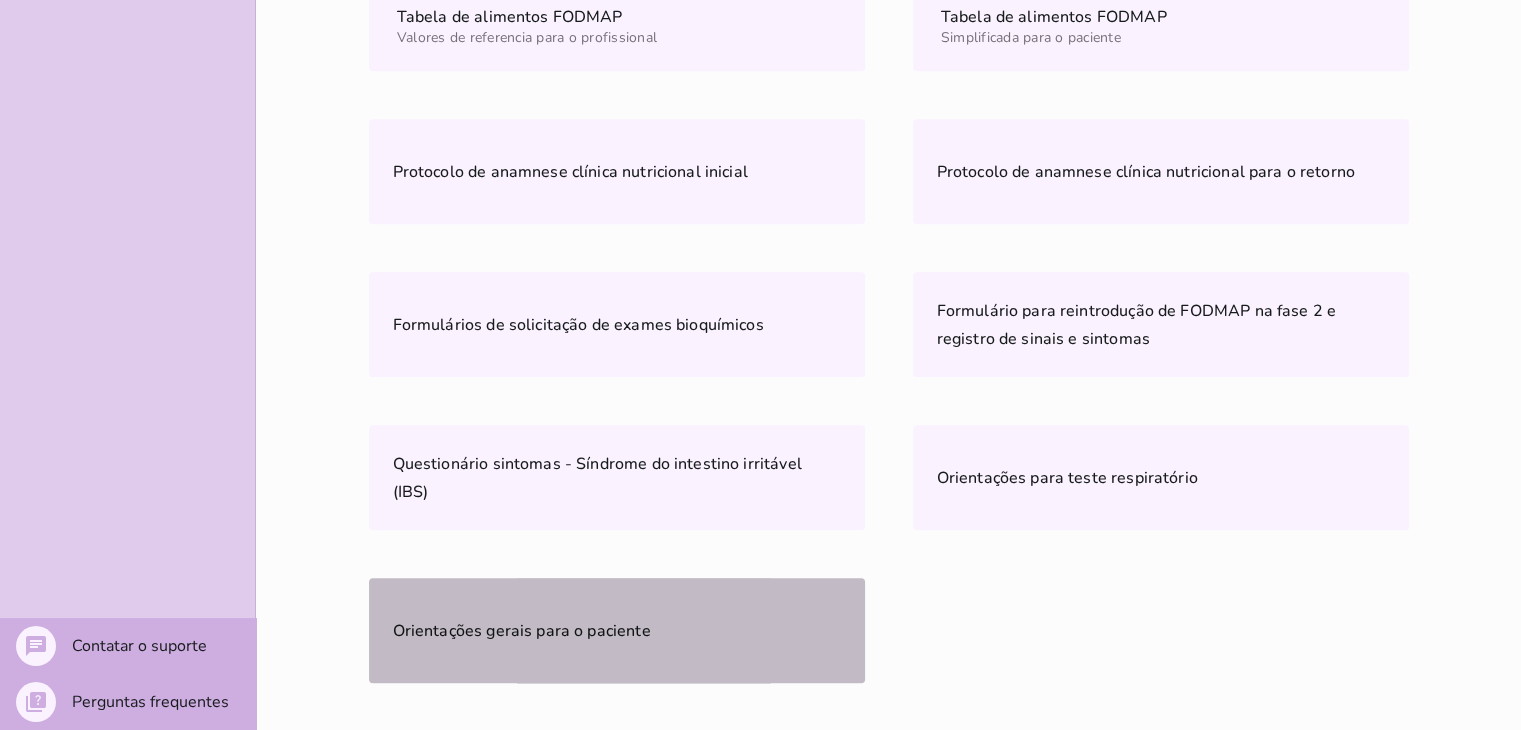 click on "Orientações gerais para o paciente" at bounding box center [522, 631] 